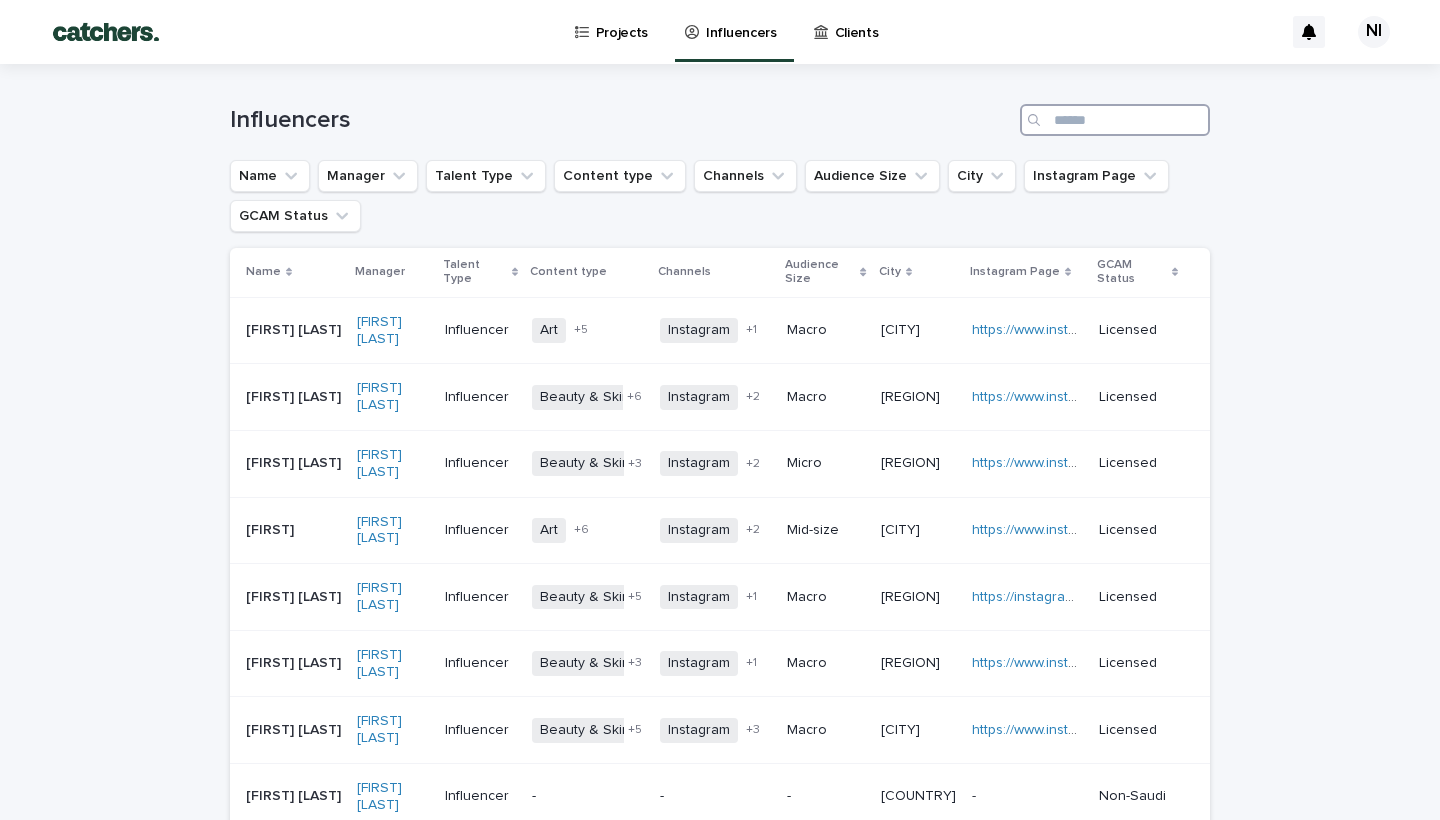 scroll, scrollTop: 0, scrollLeft: 0, axis: both 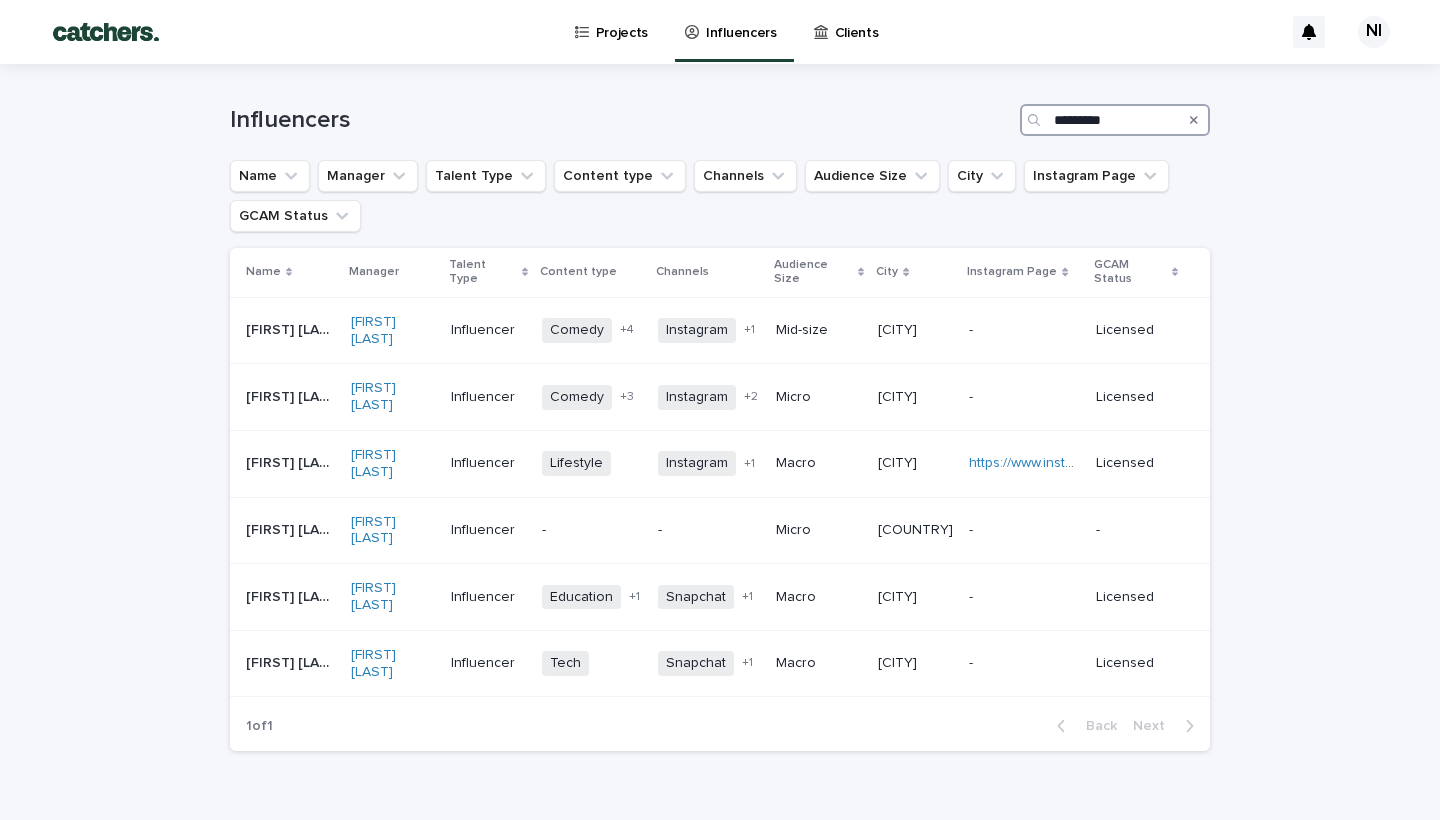 type on "********" 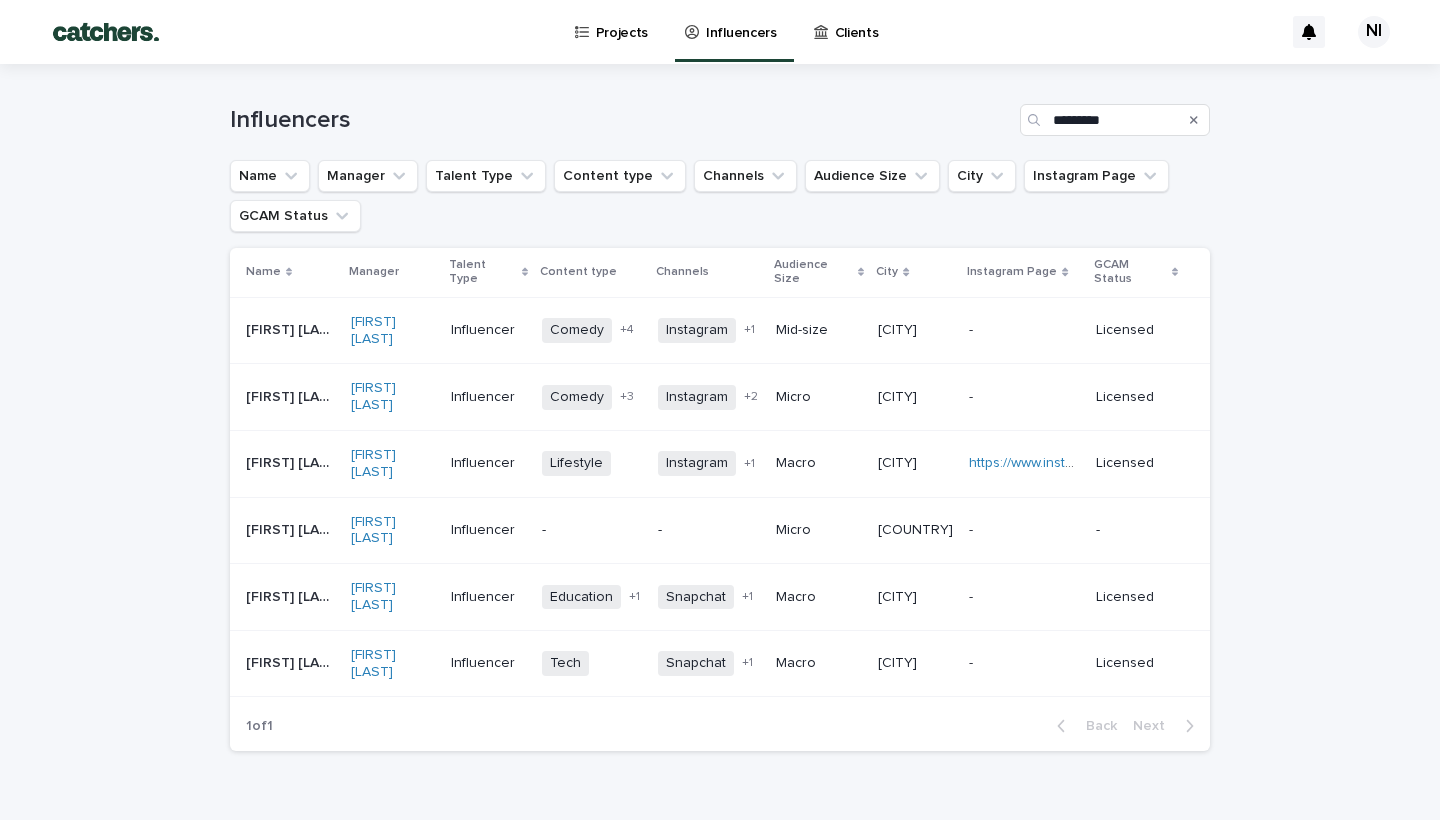 click 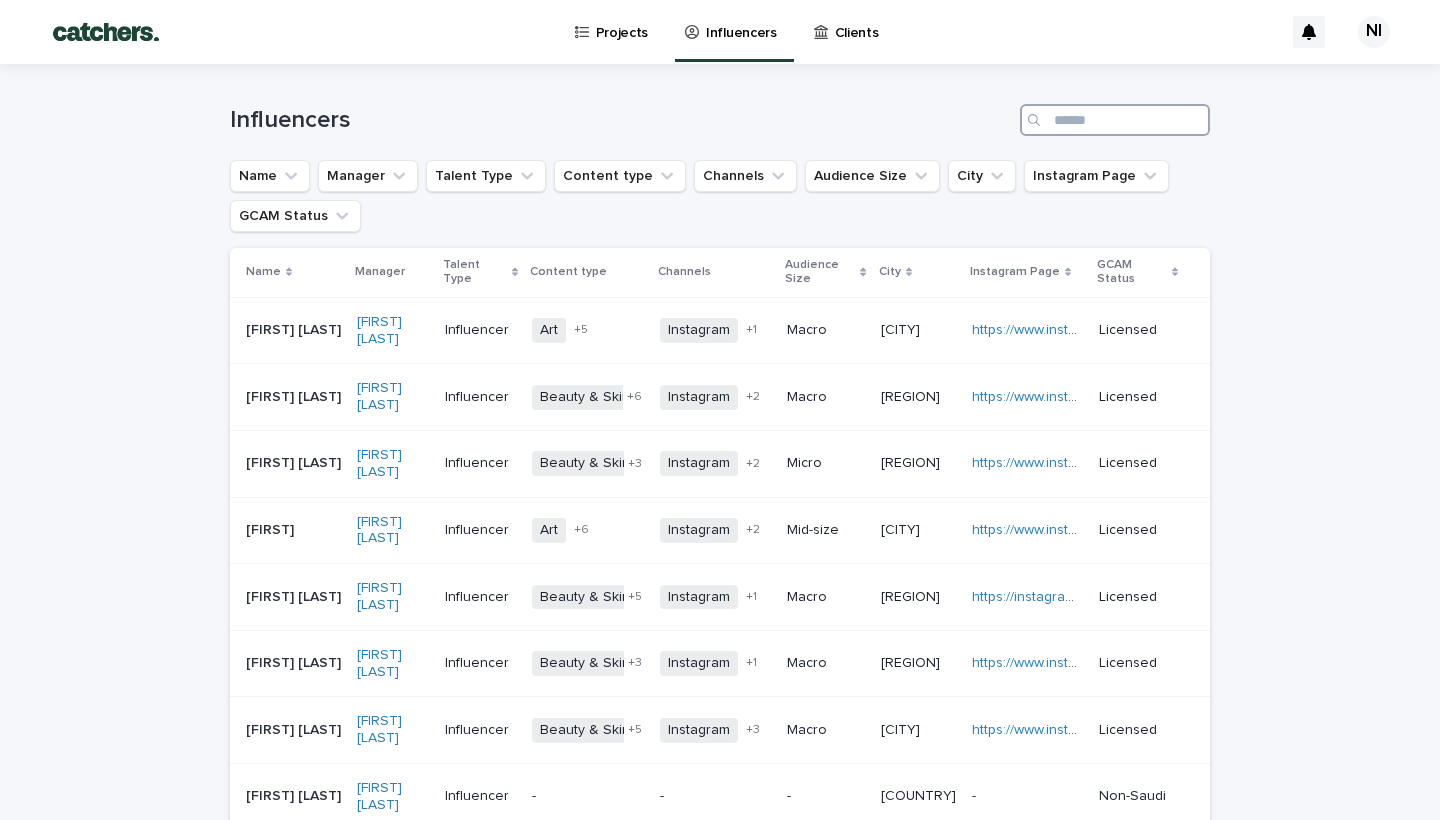 click at bounding box center (1115, 120) 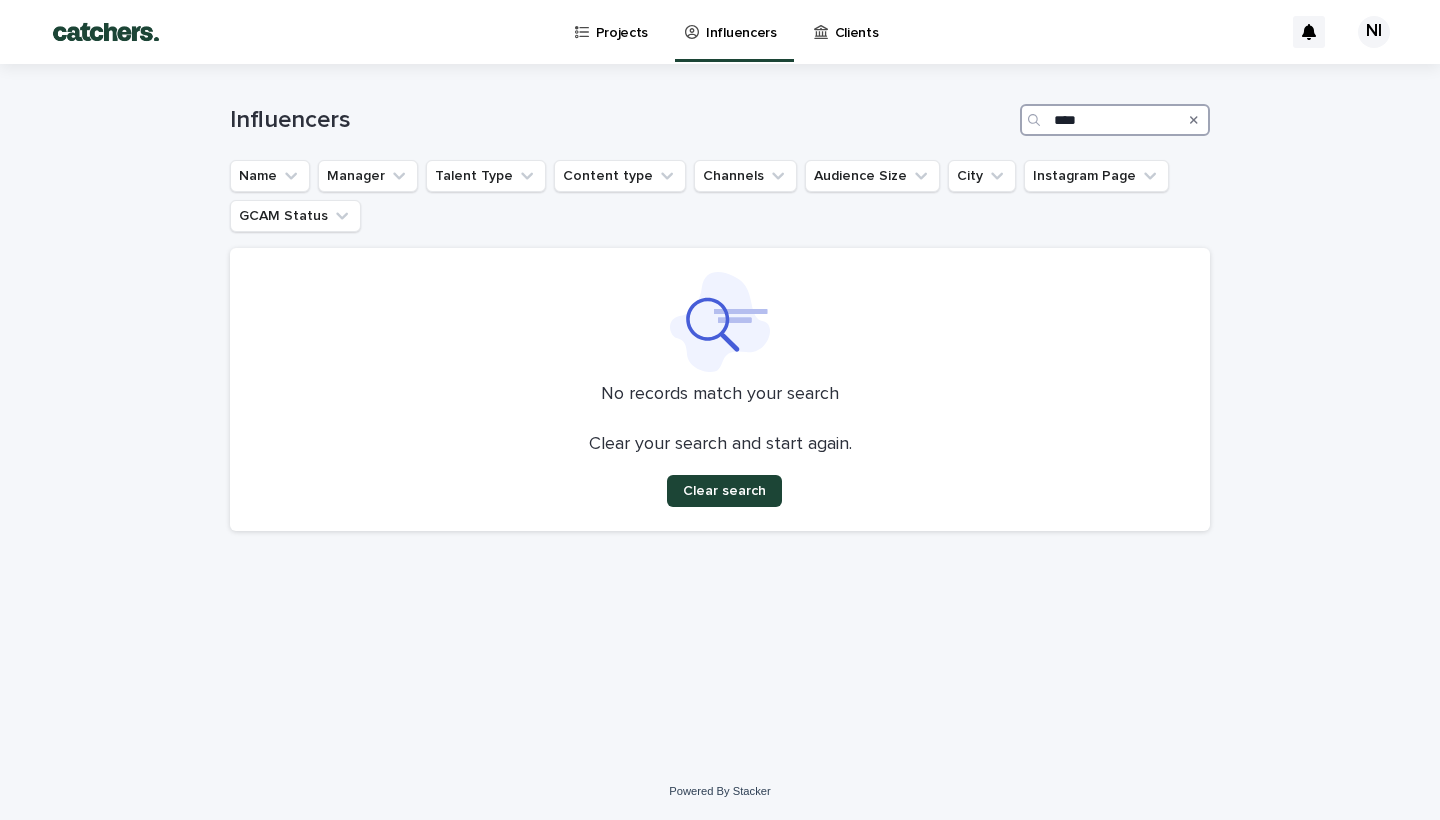 type on "****" 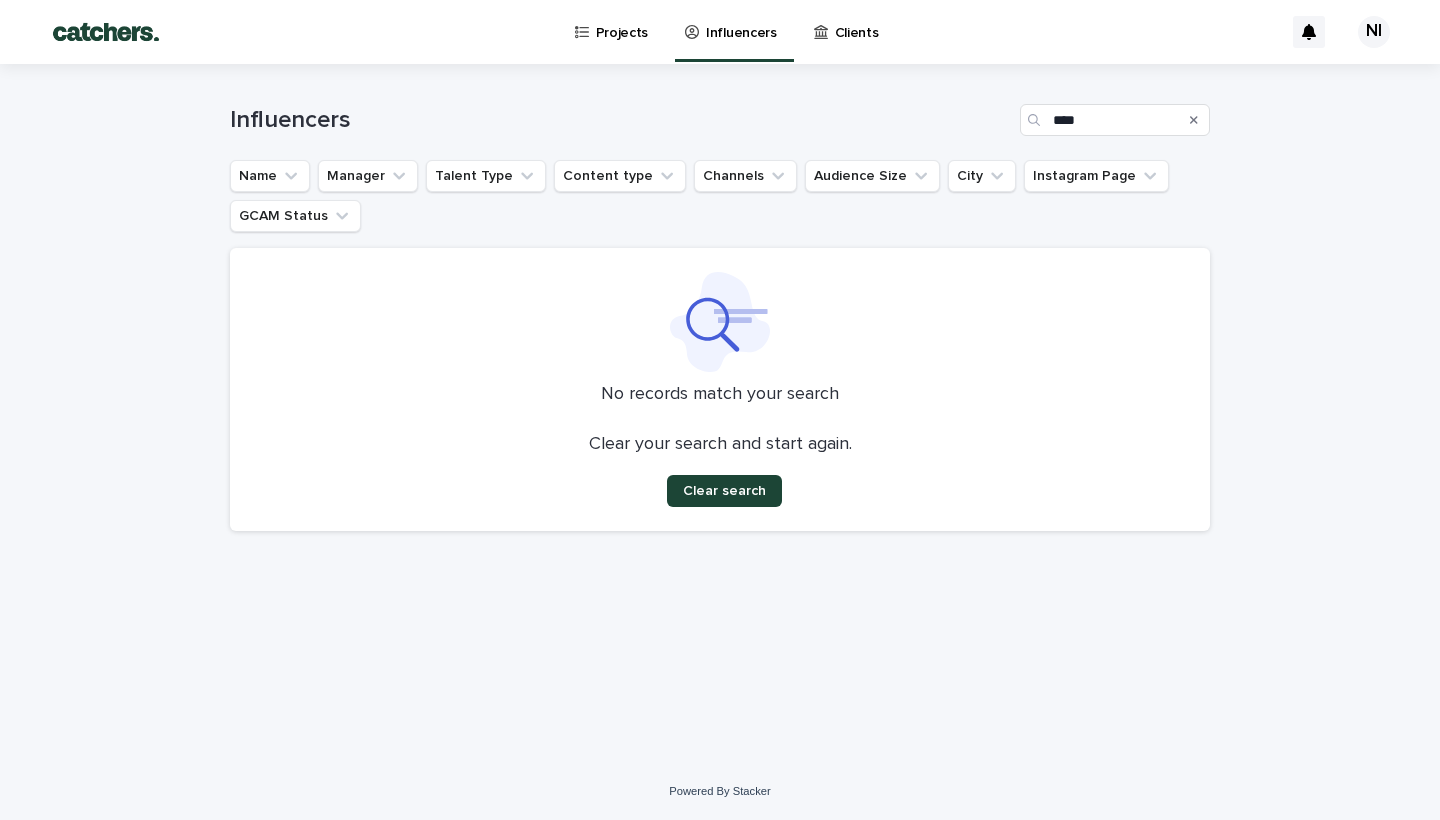 click 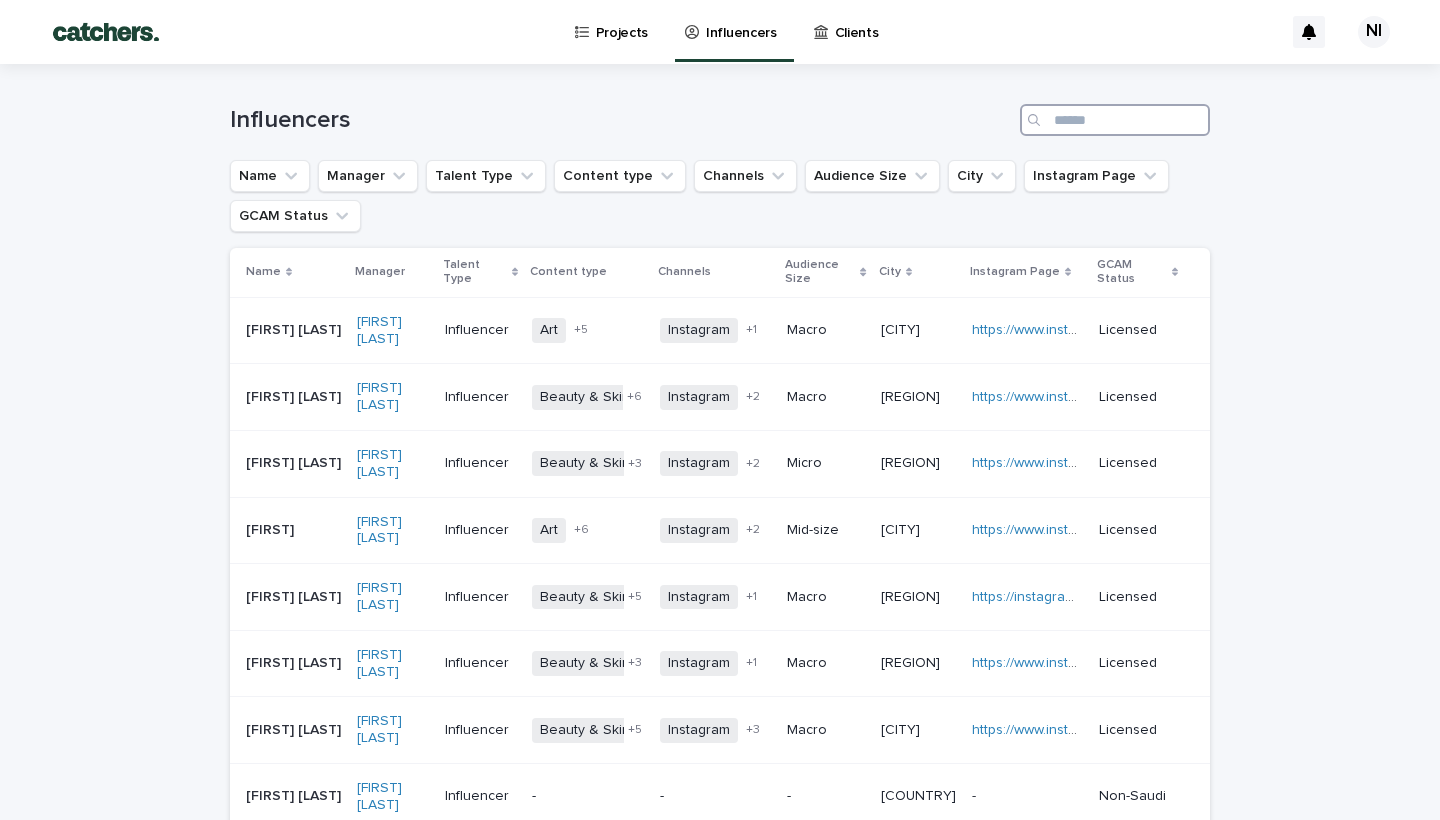 click at bounding box center [1115, 120] 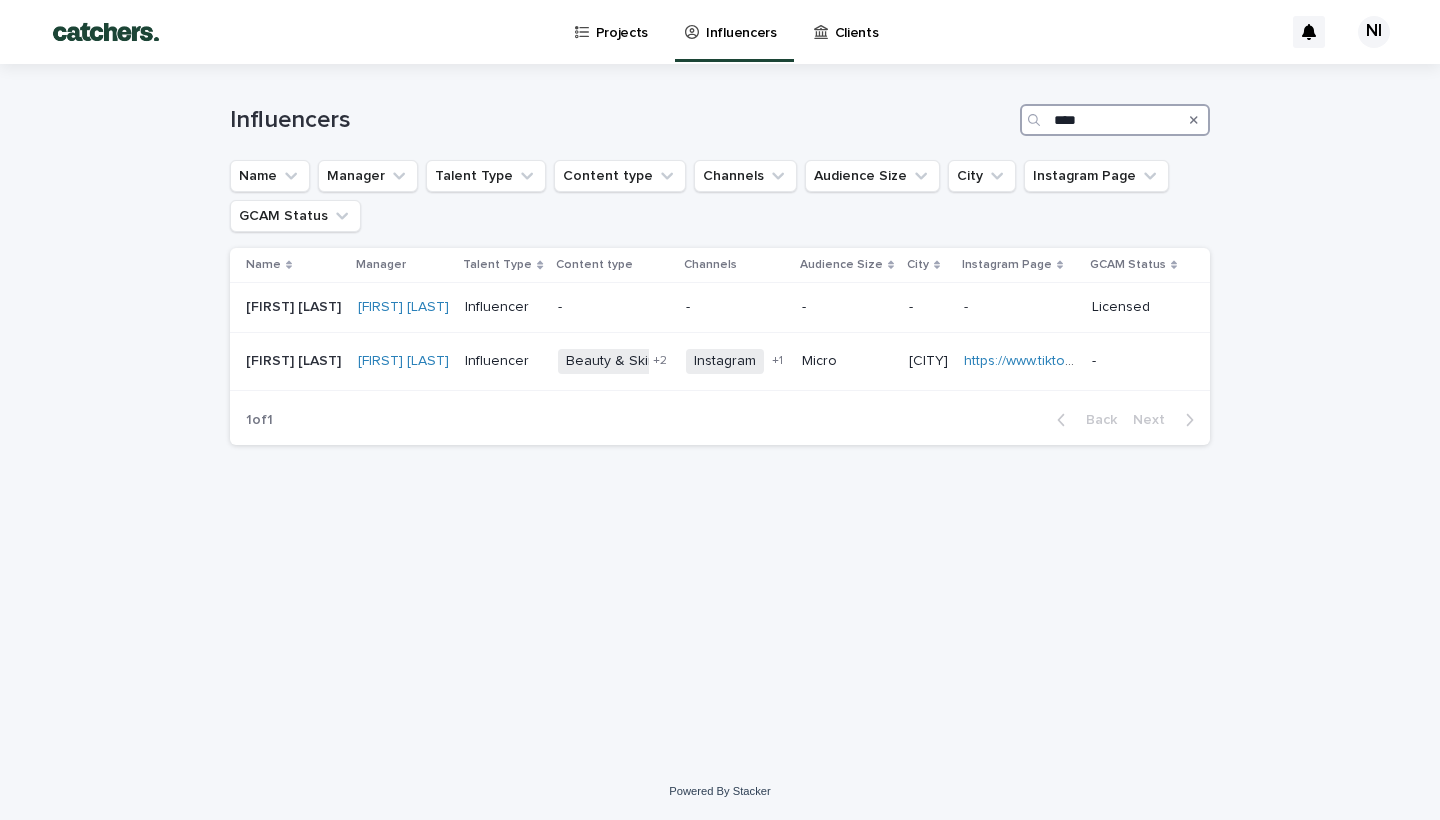 type on "****" 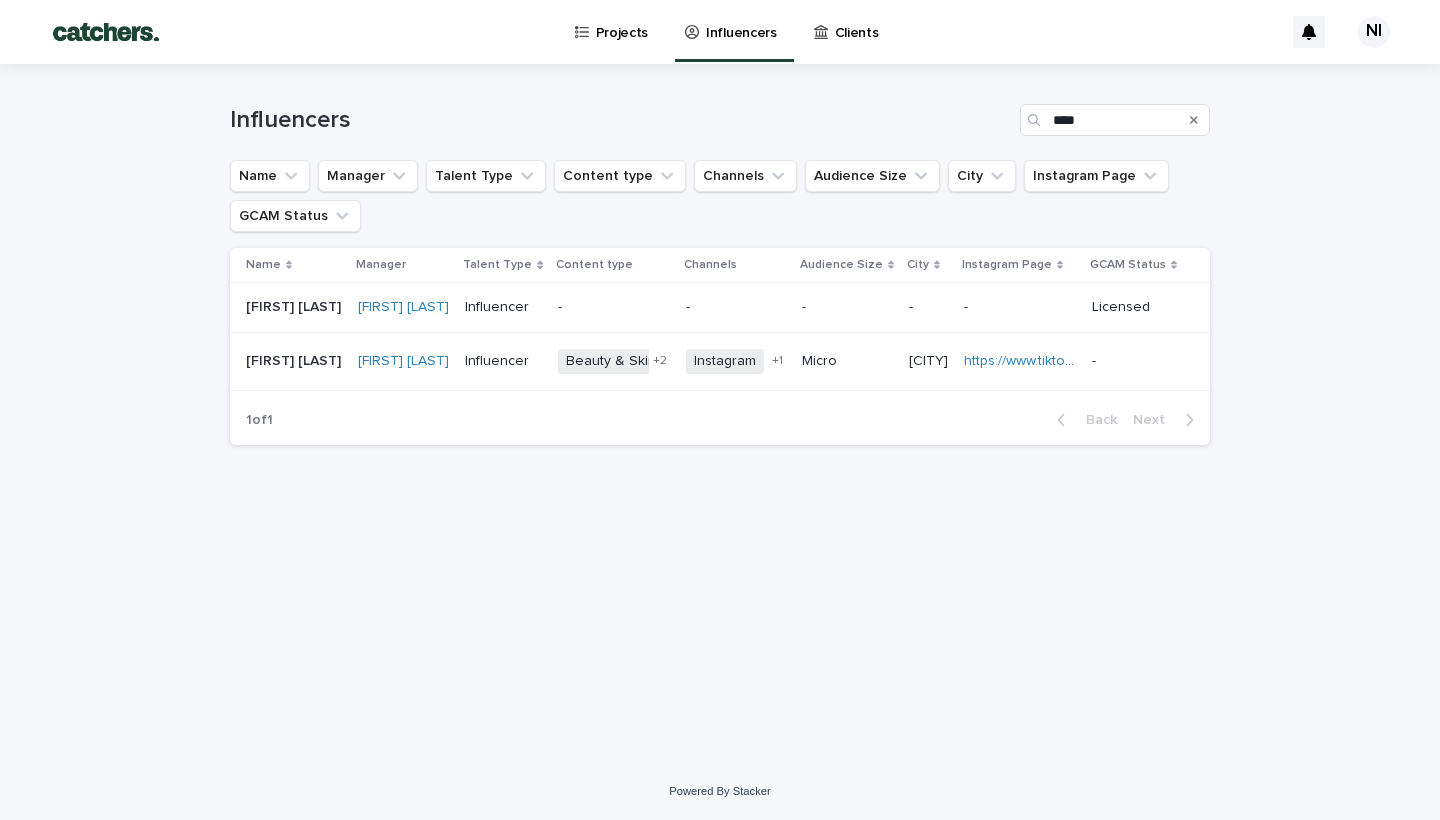click 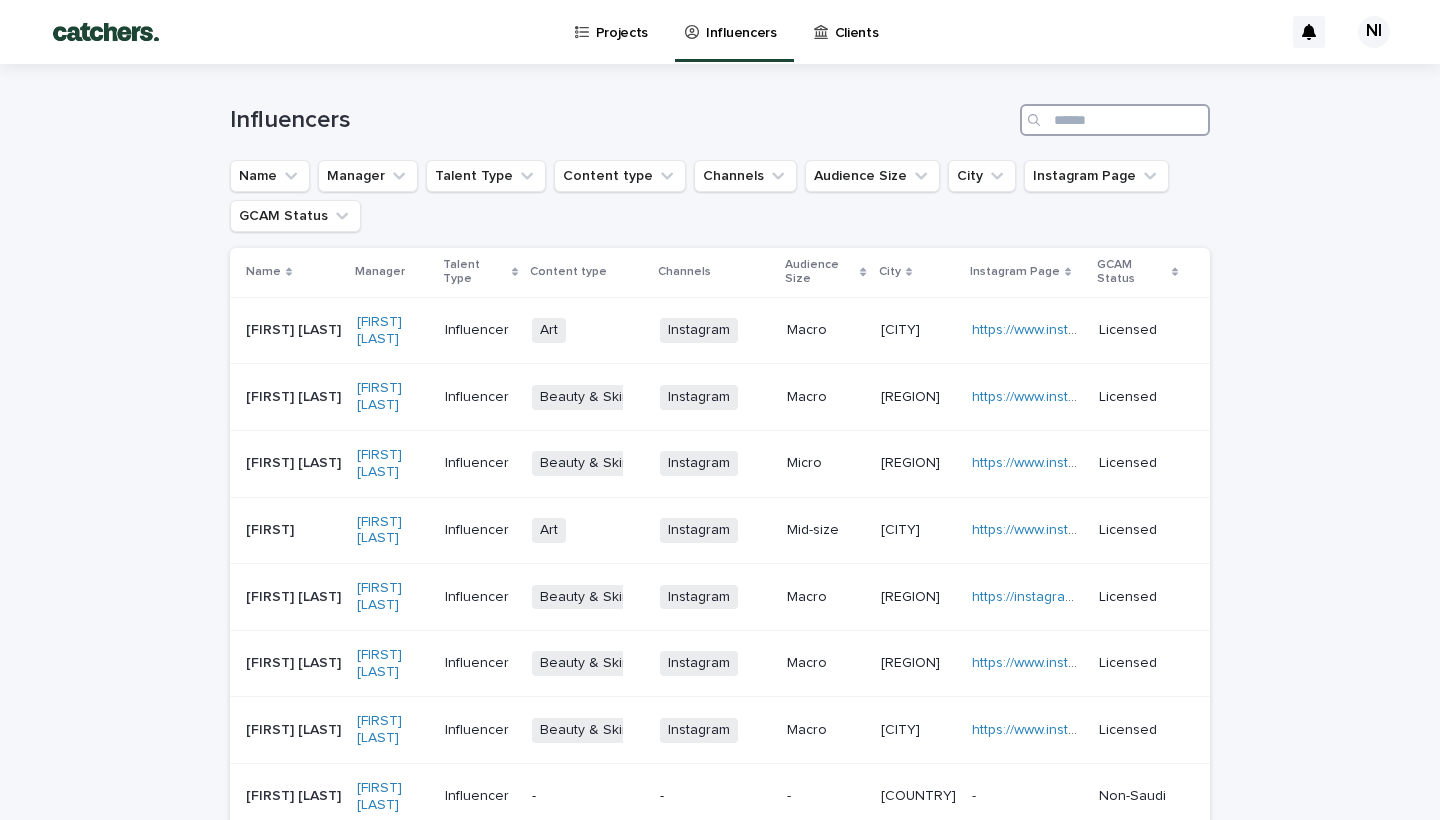 click at bounding box center (1115, 120) 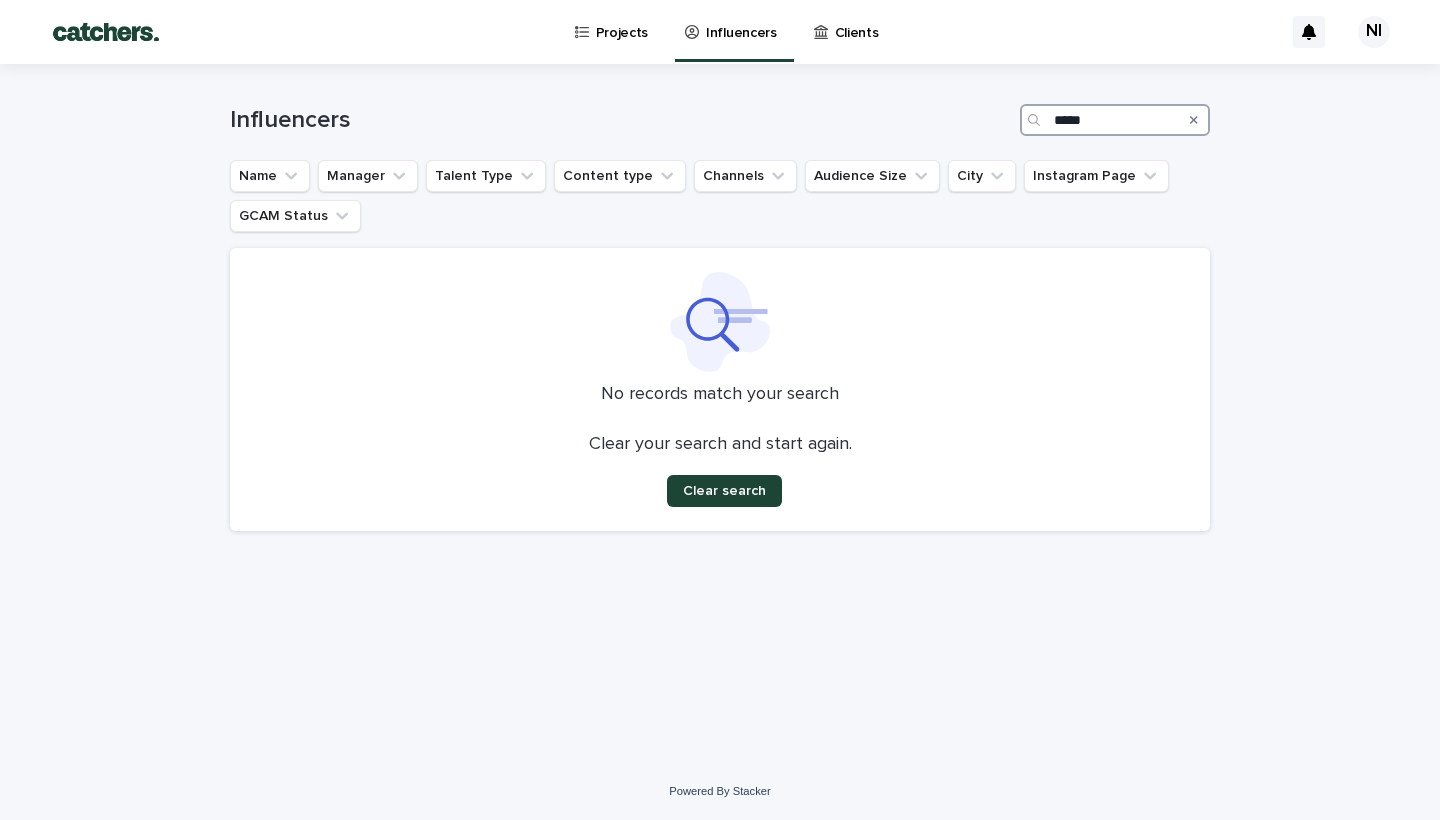 type on "*****" 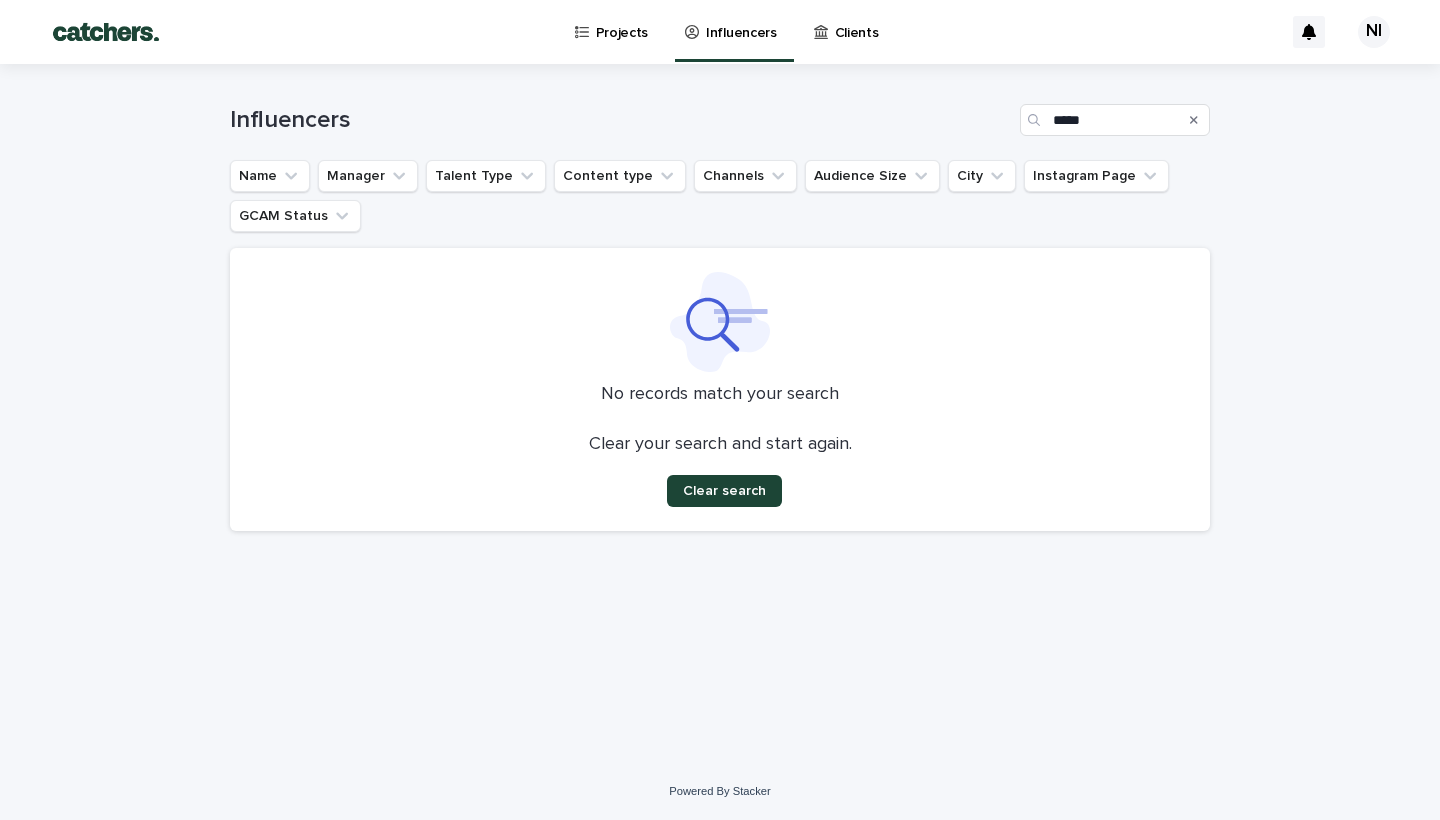 click 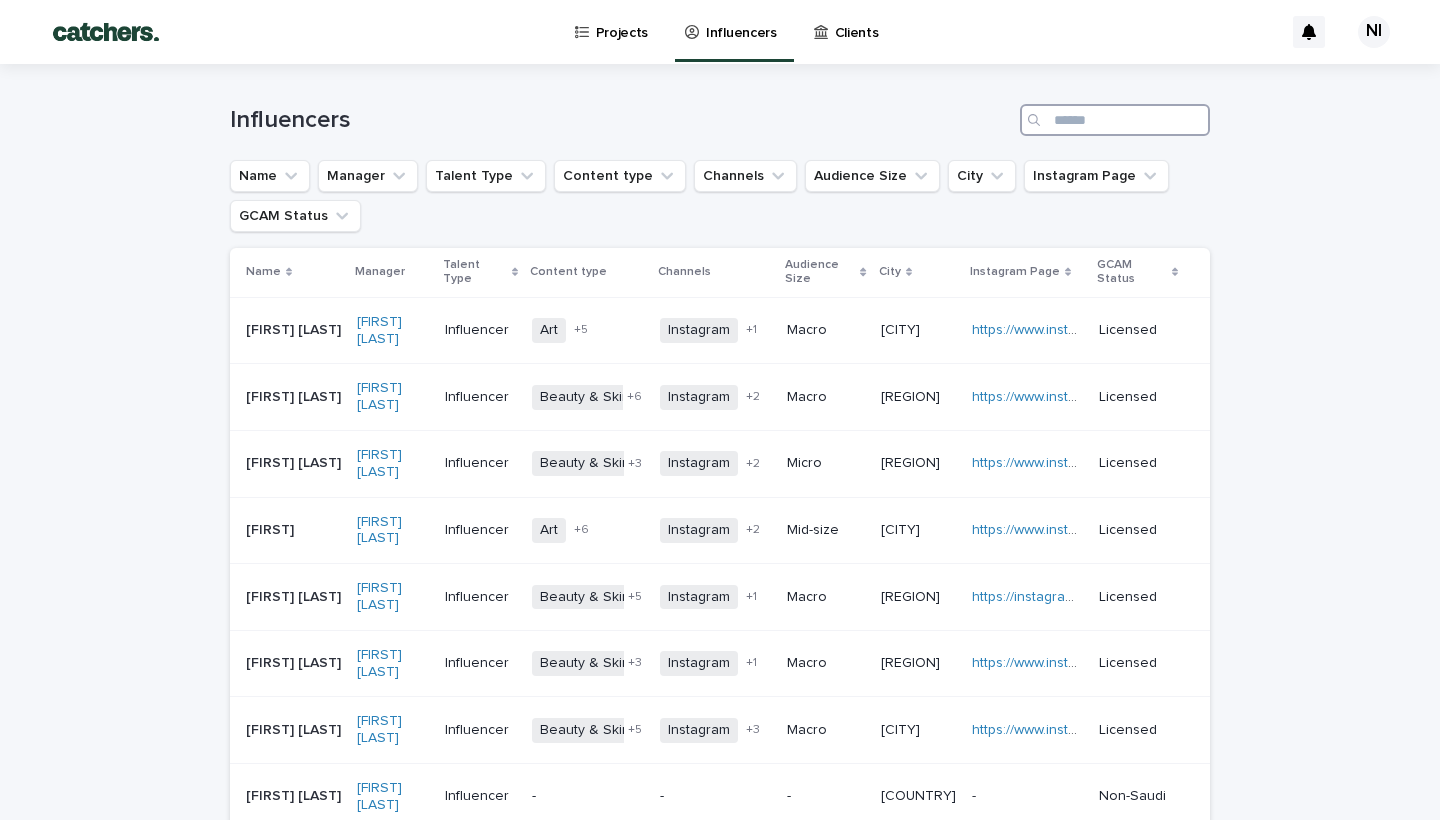 click at bounding box center (1115, 120) 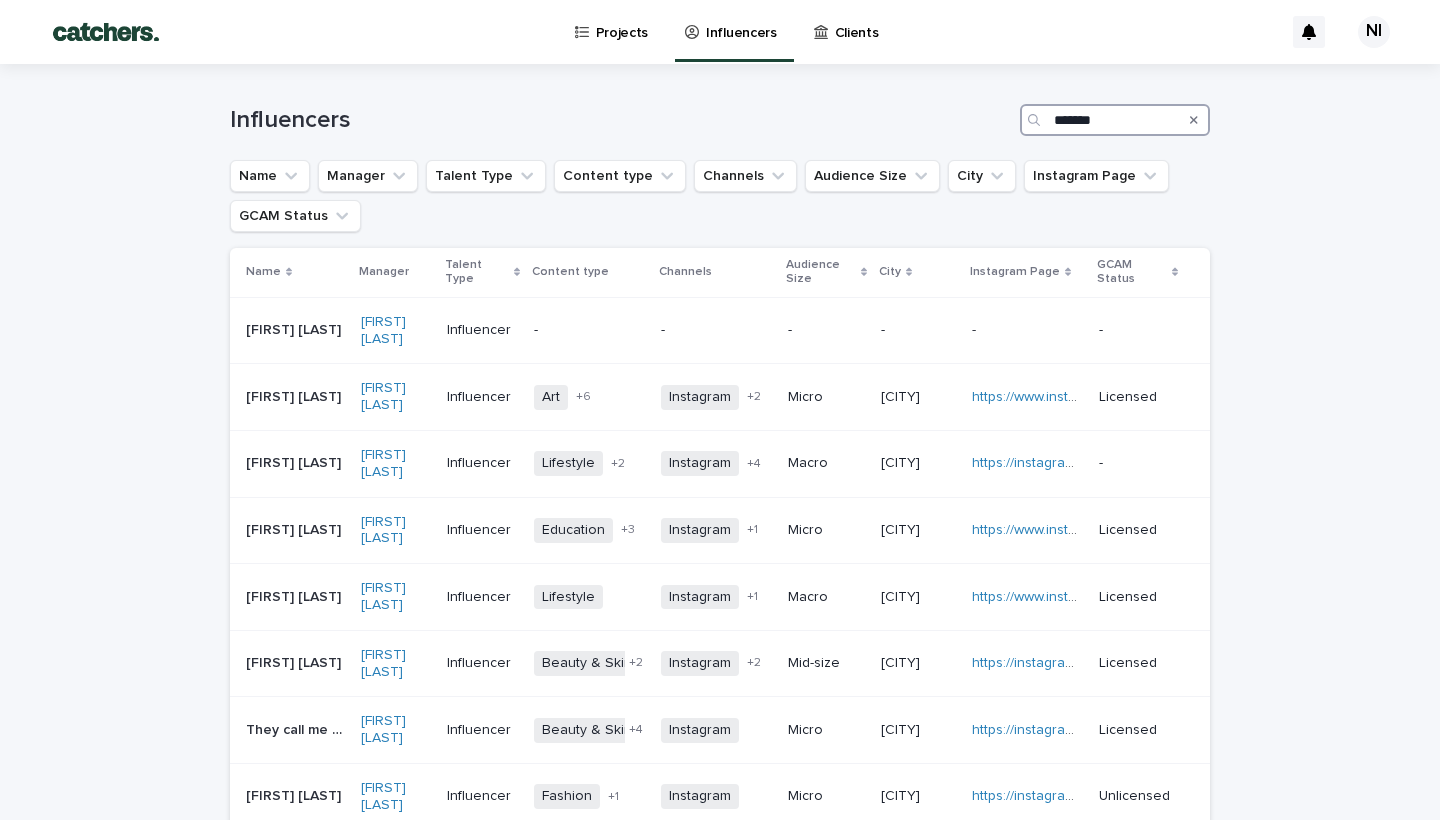 type on "******" 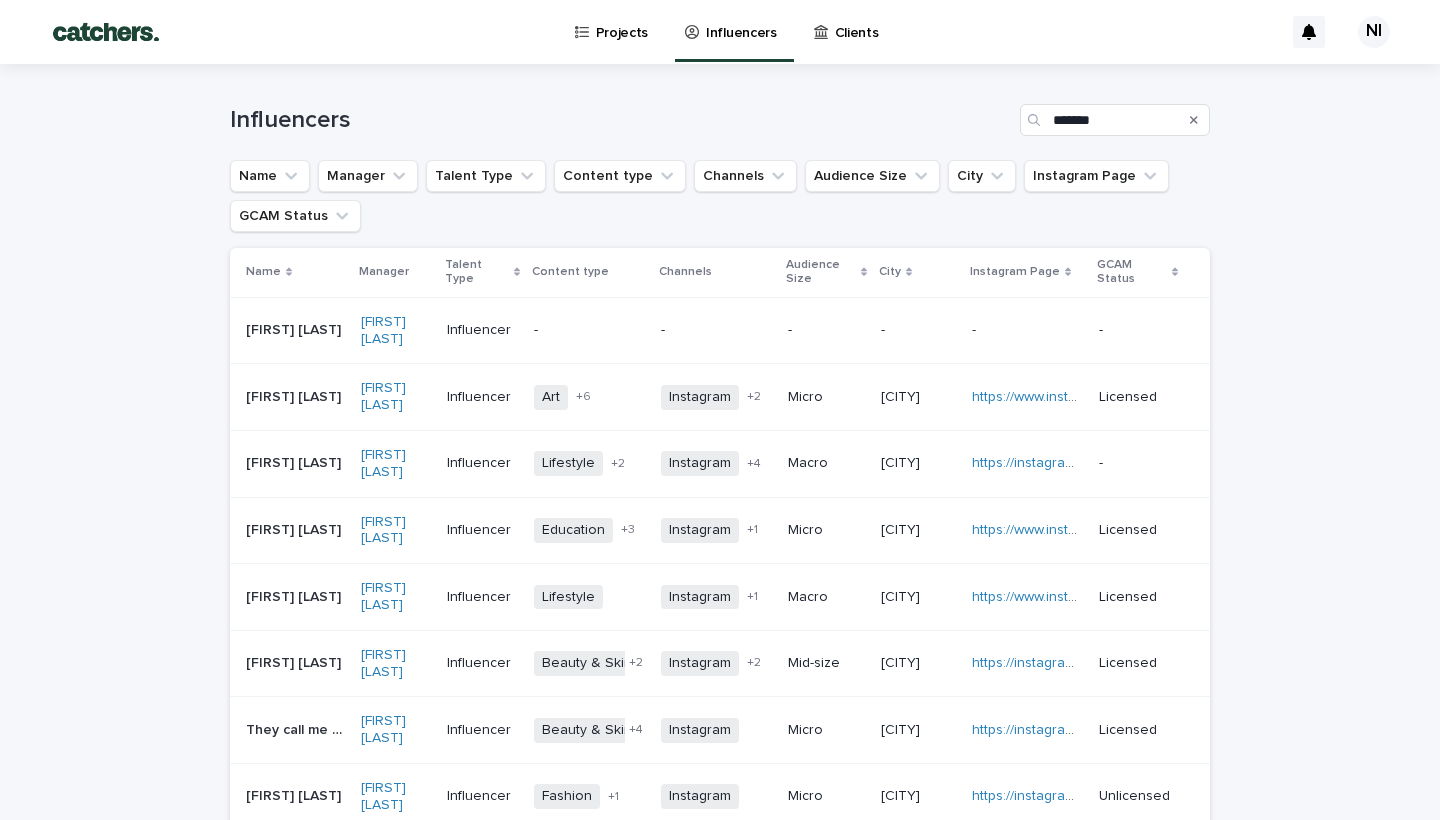 click 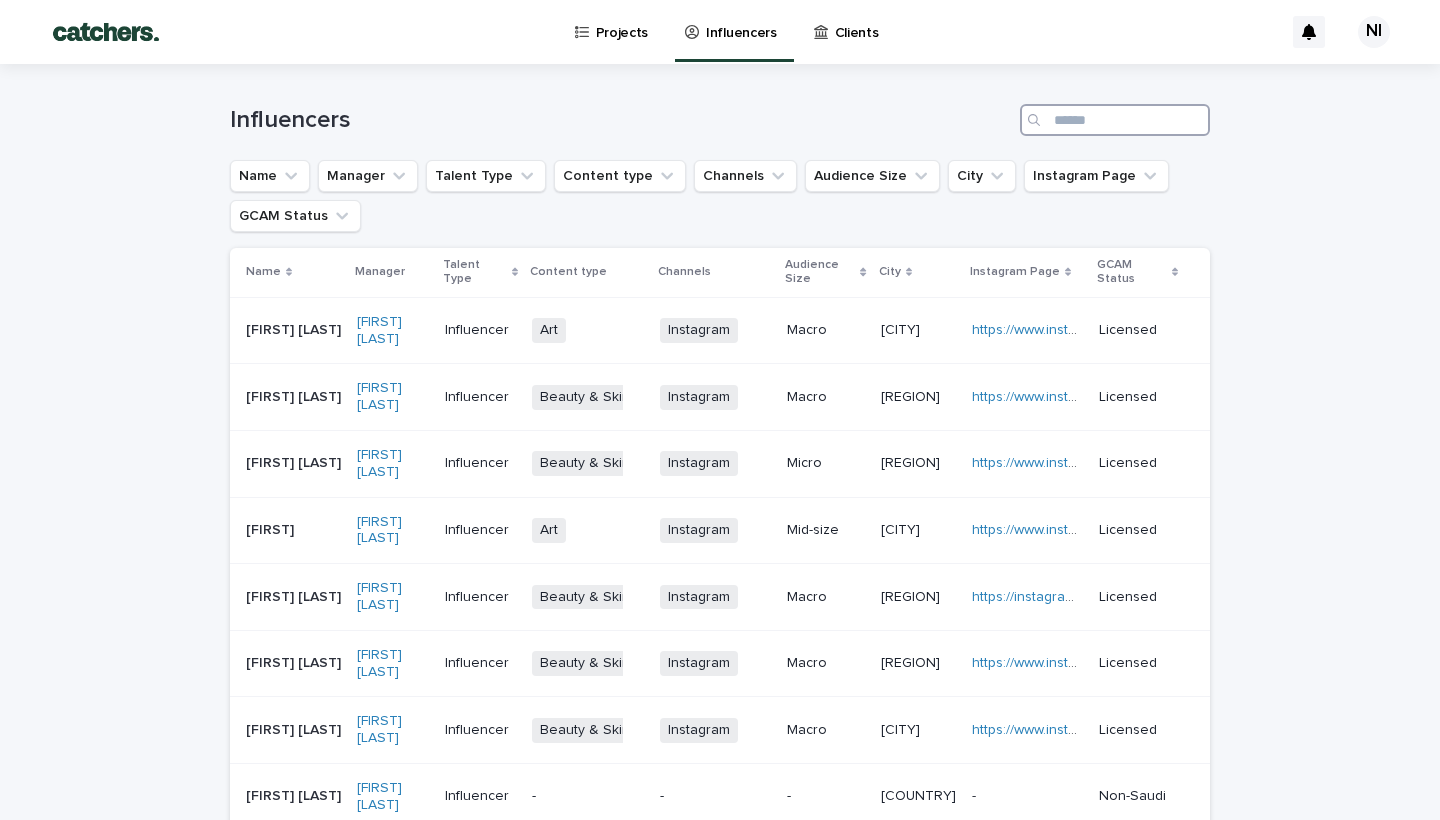 click at bounding box center [1115, 120] 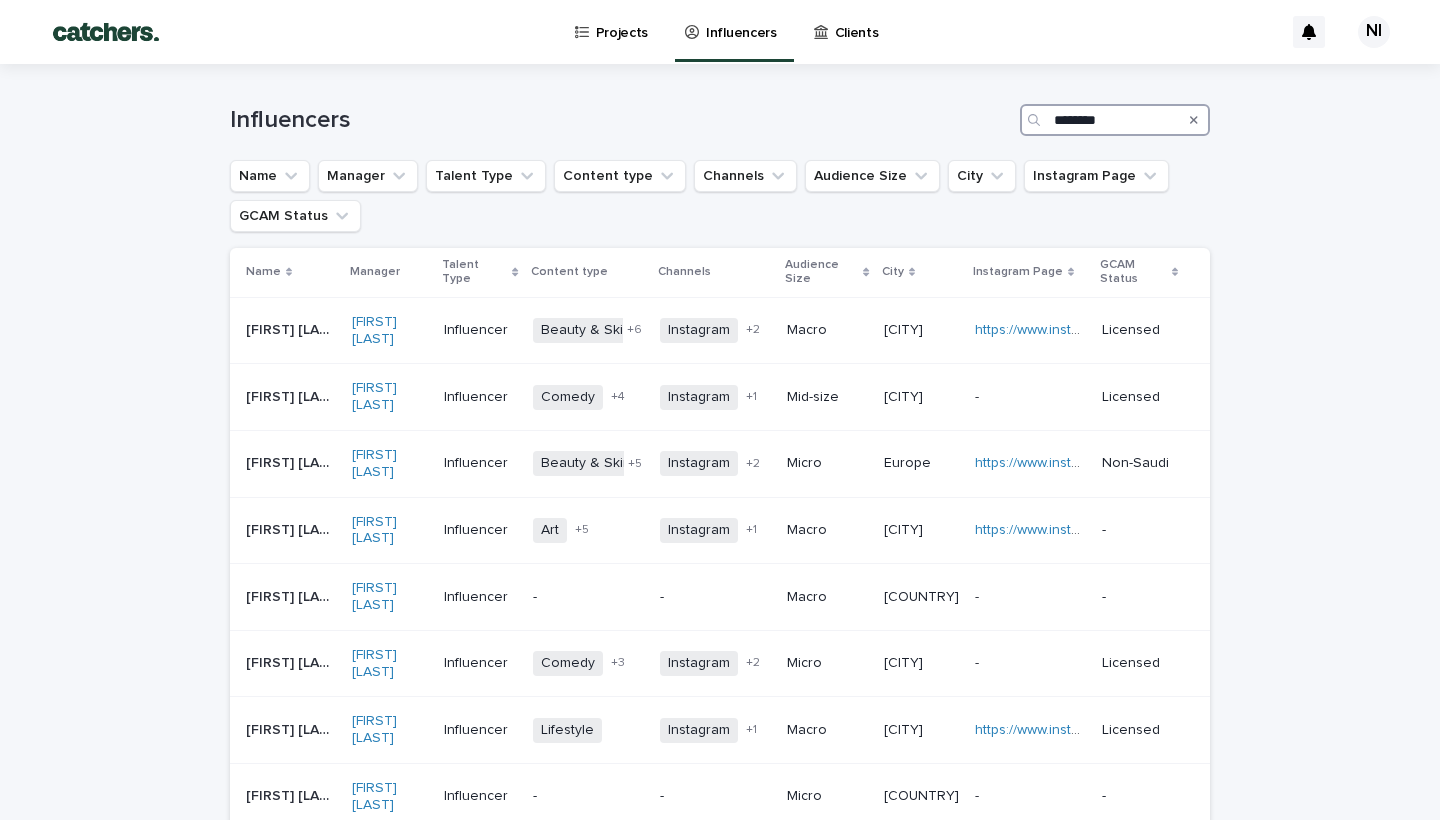 click on "********" at bounding box center (1115, 120) 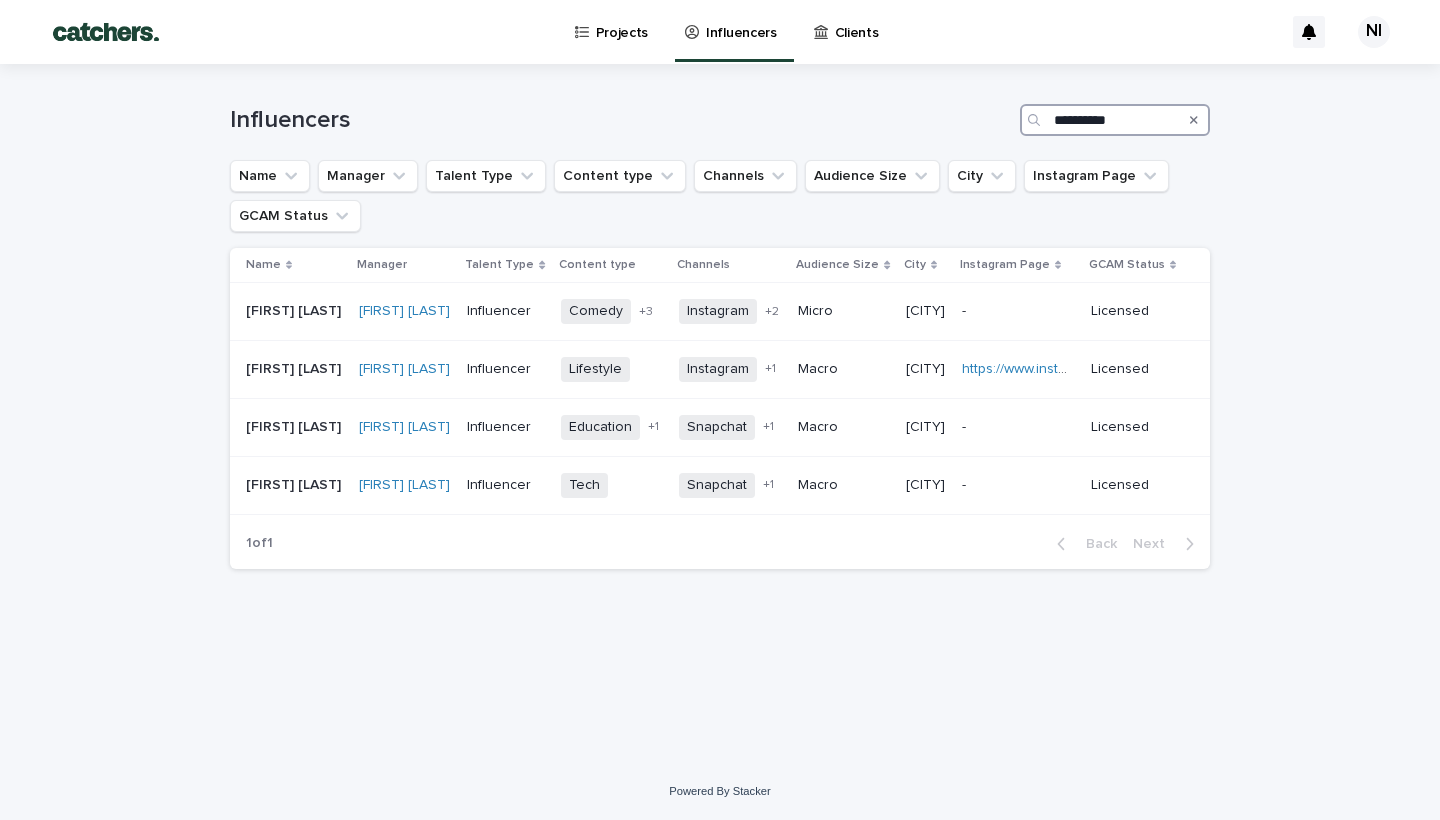 type on "**********" 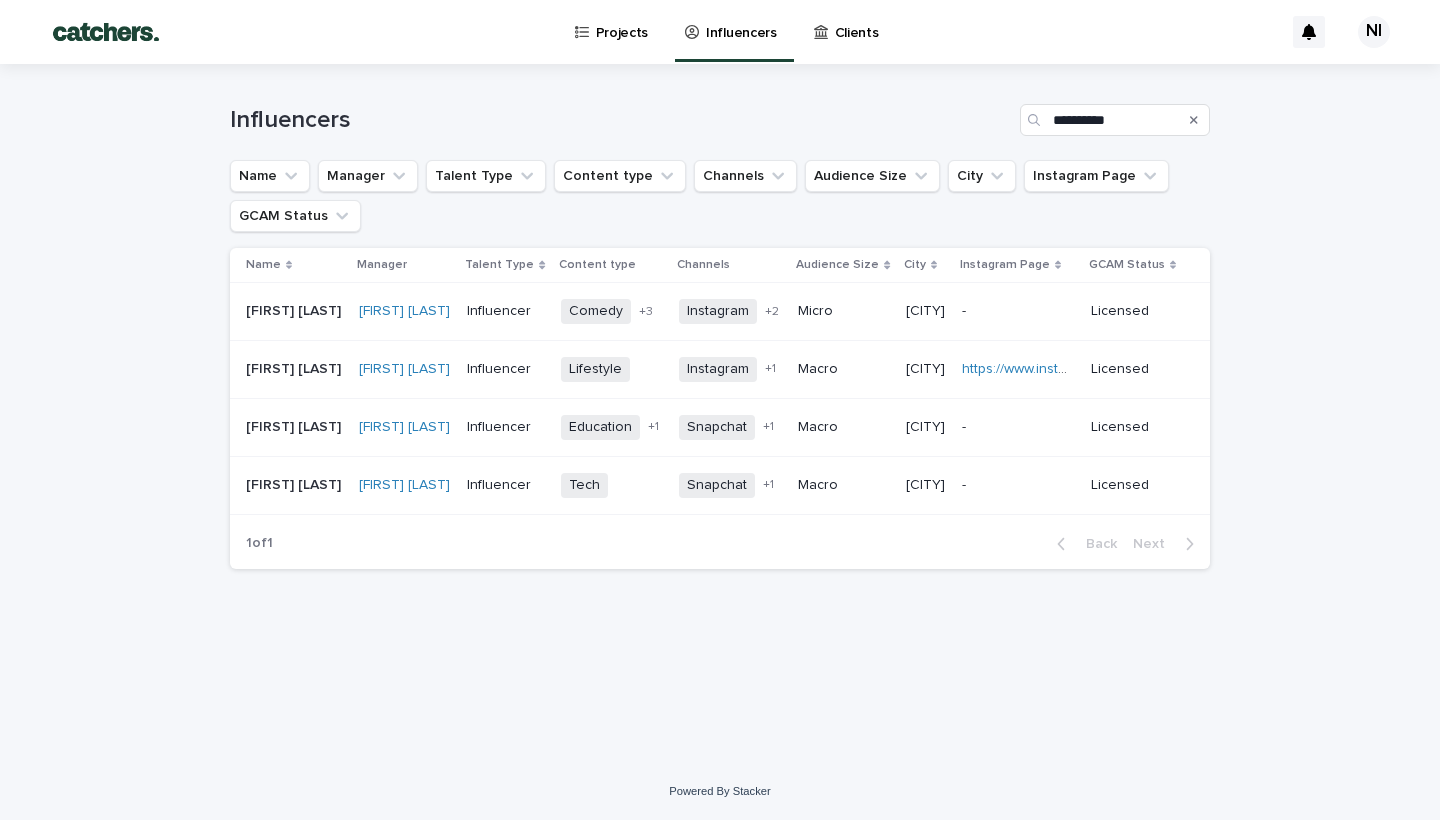 click at bounding box center (1194, 120) 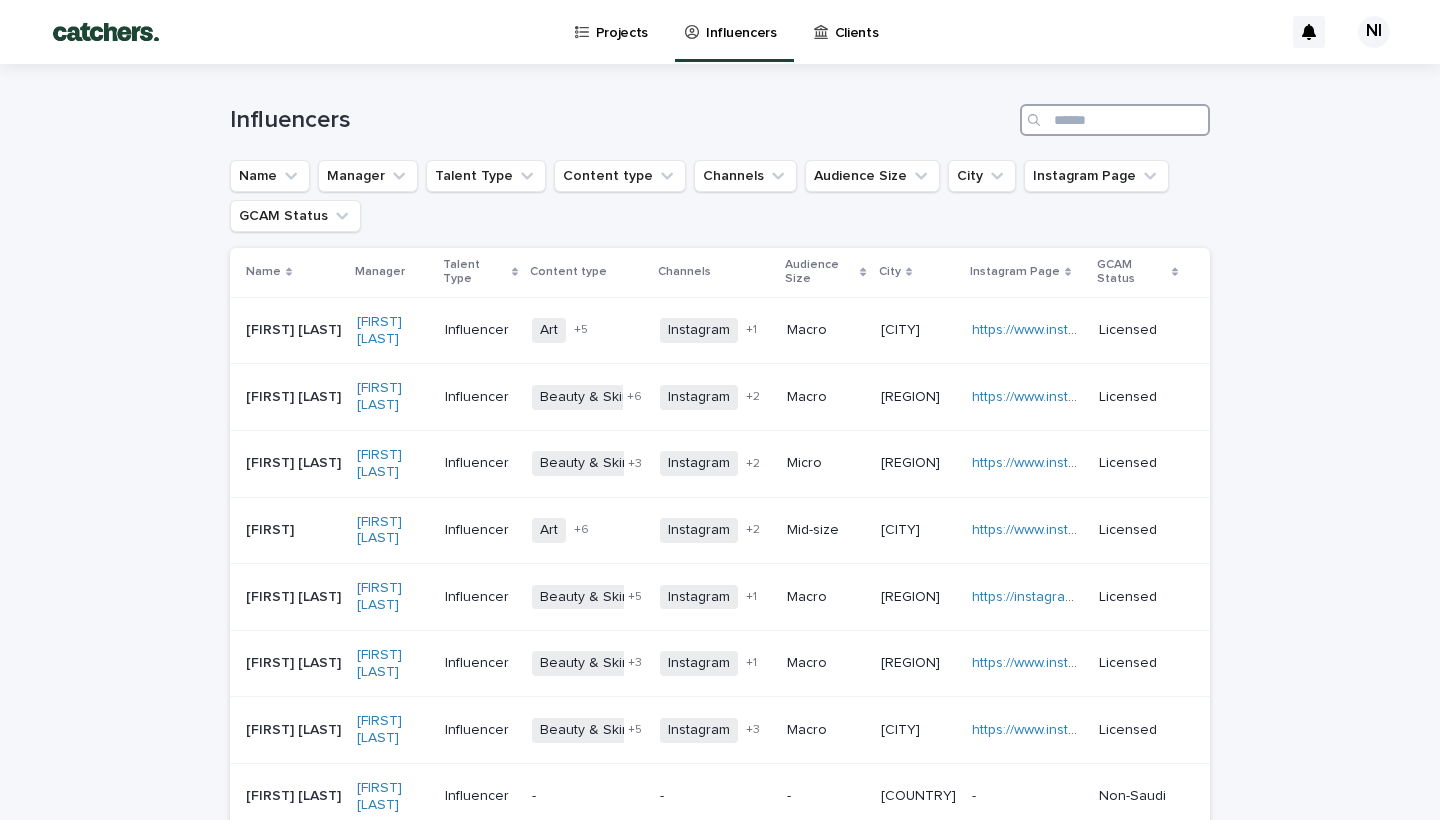 click at bounding box center [1115, 120] 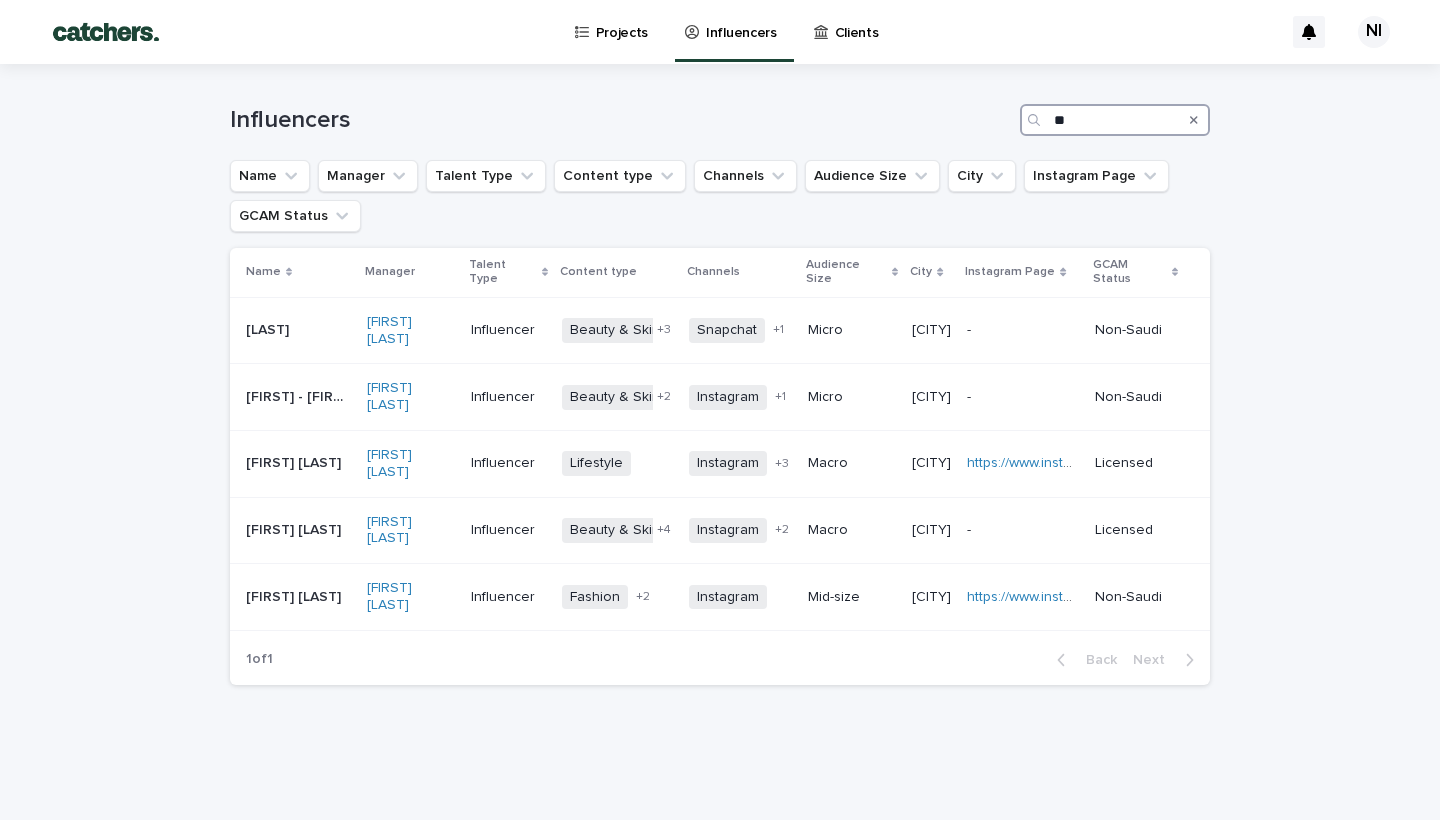type on "*" 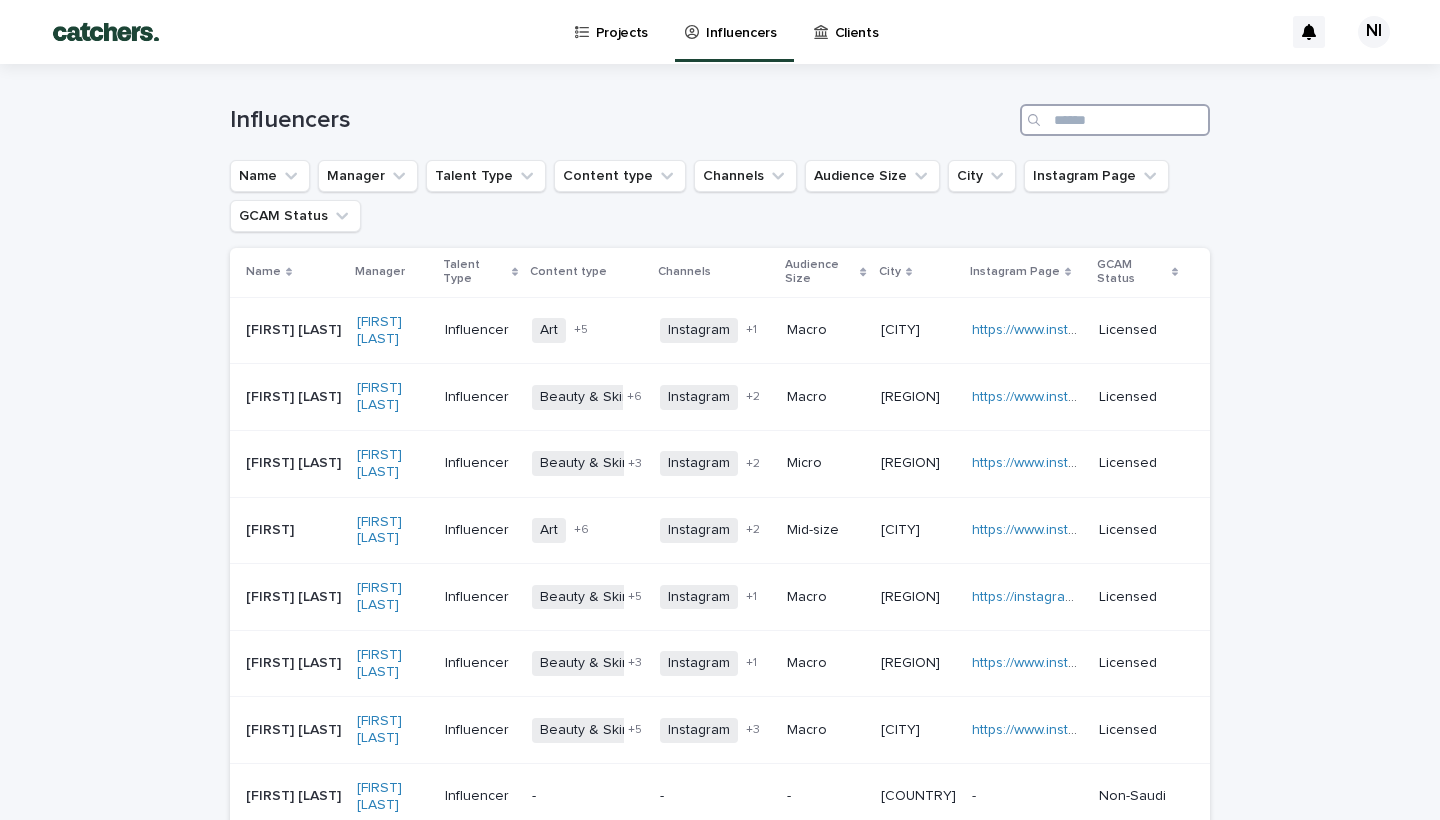 paste on "**********" 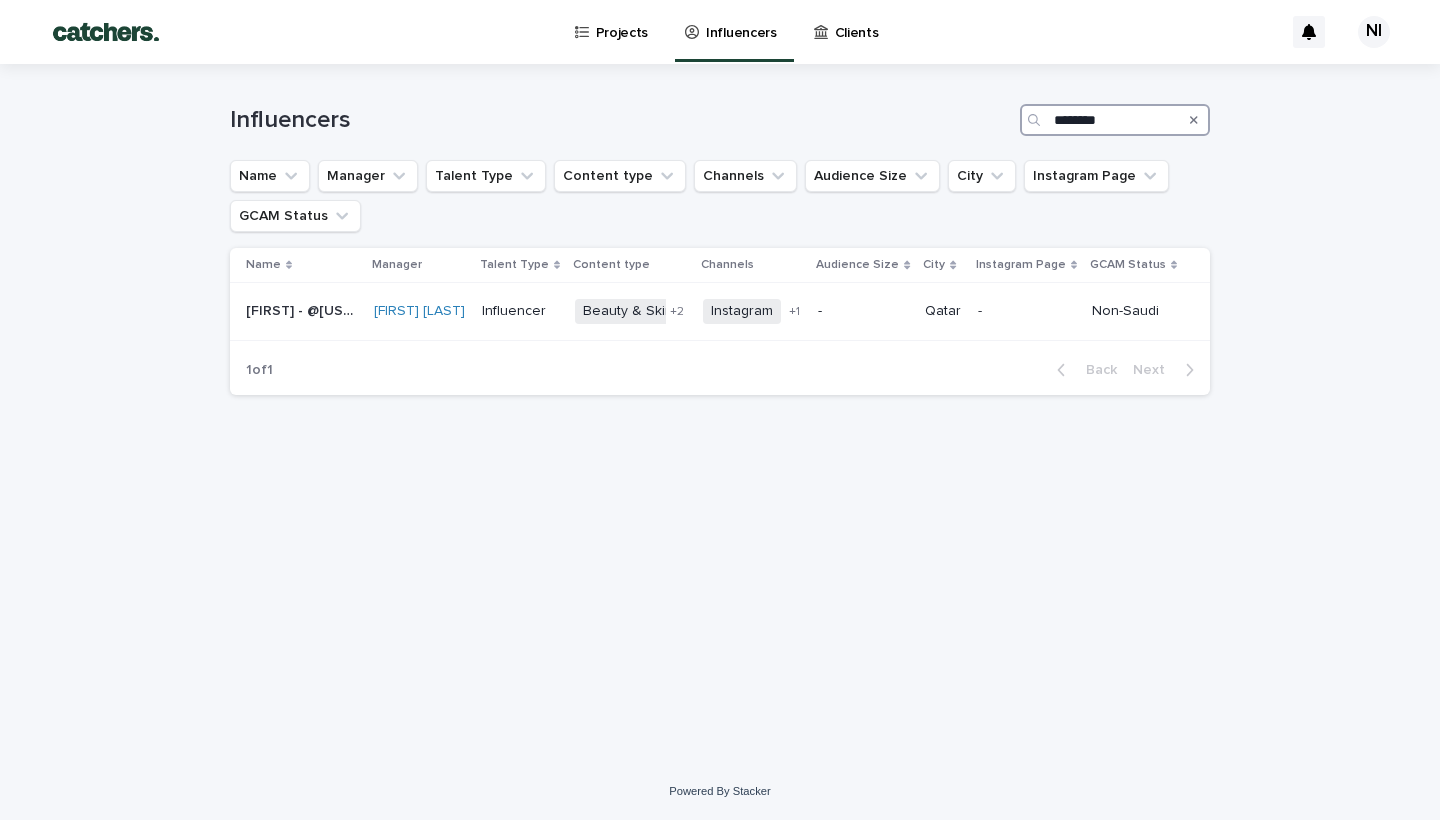 type on "*******" 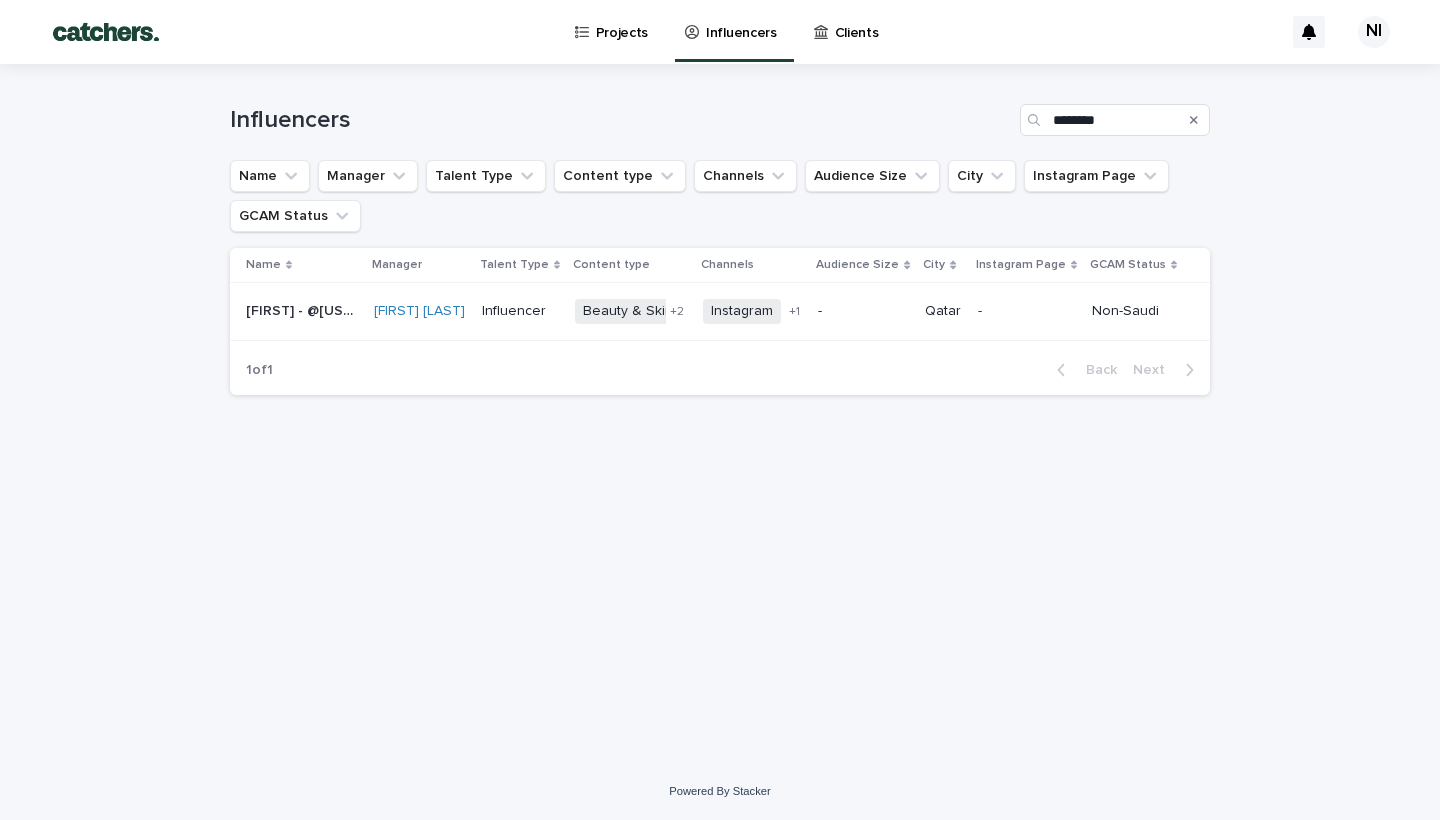 click 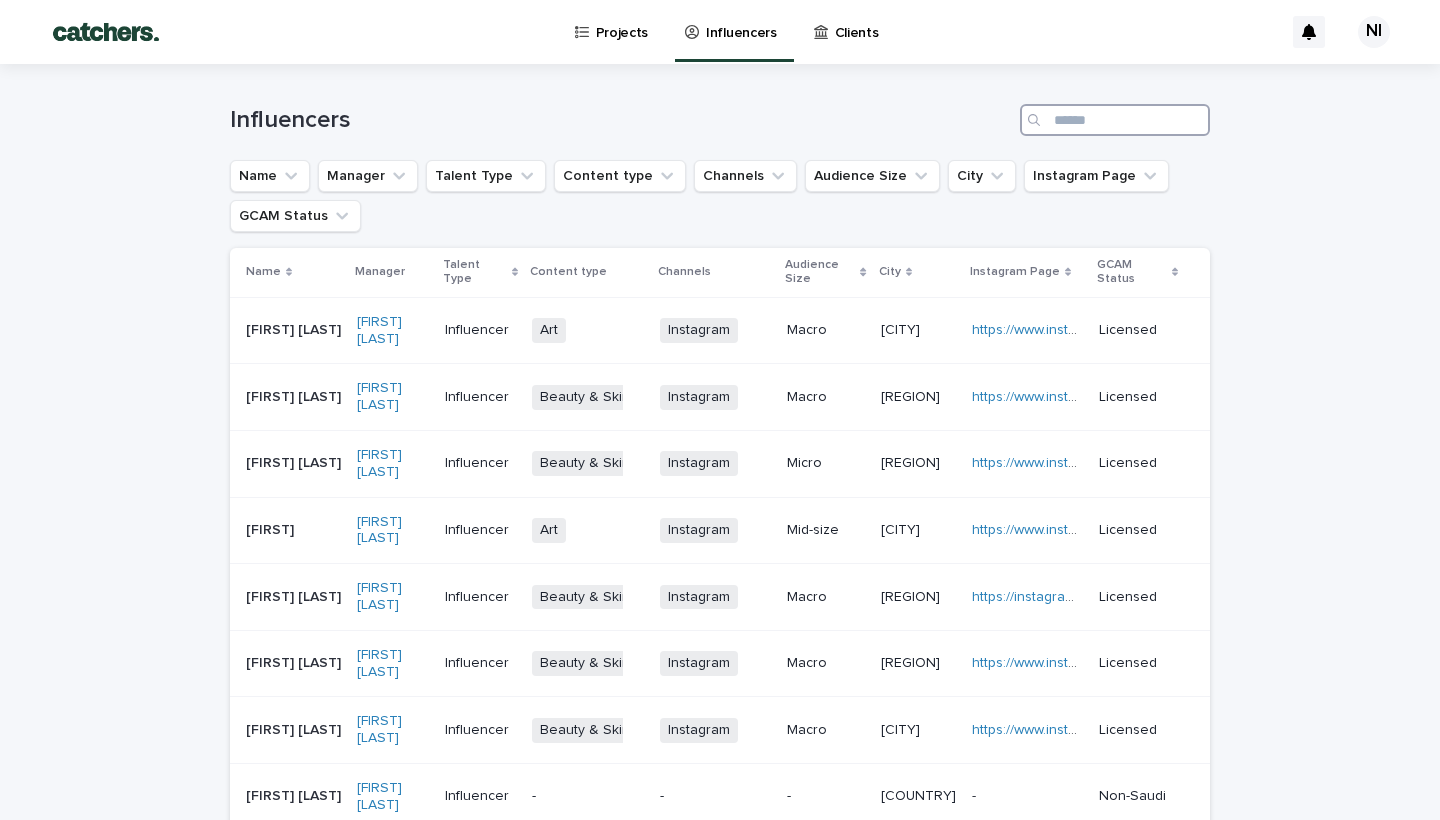 click at bounding box center [1115, 120] 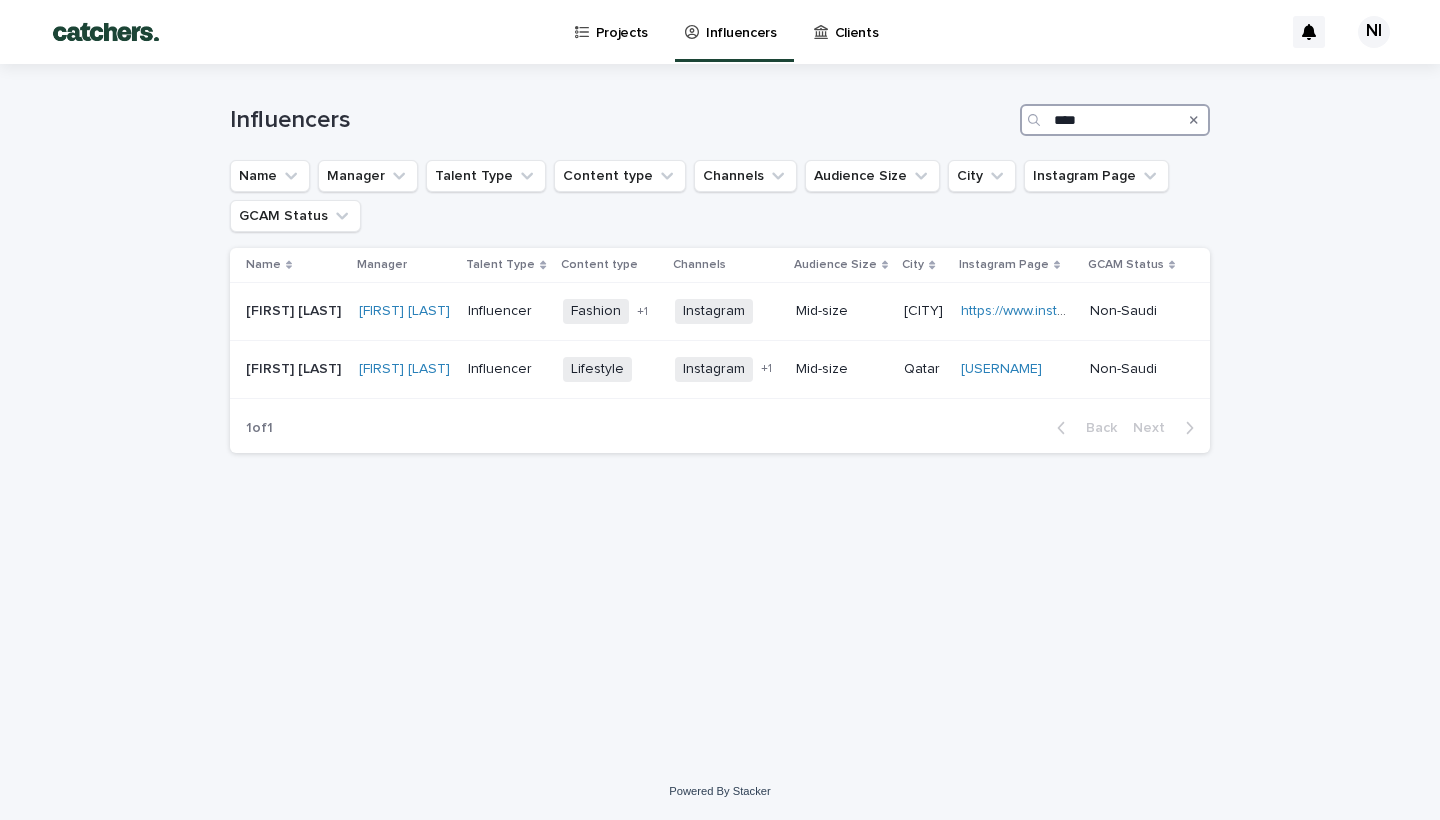 type on "****" 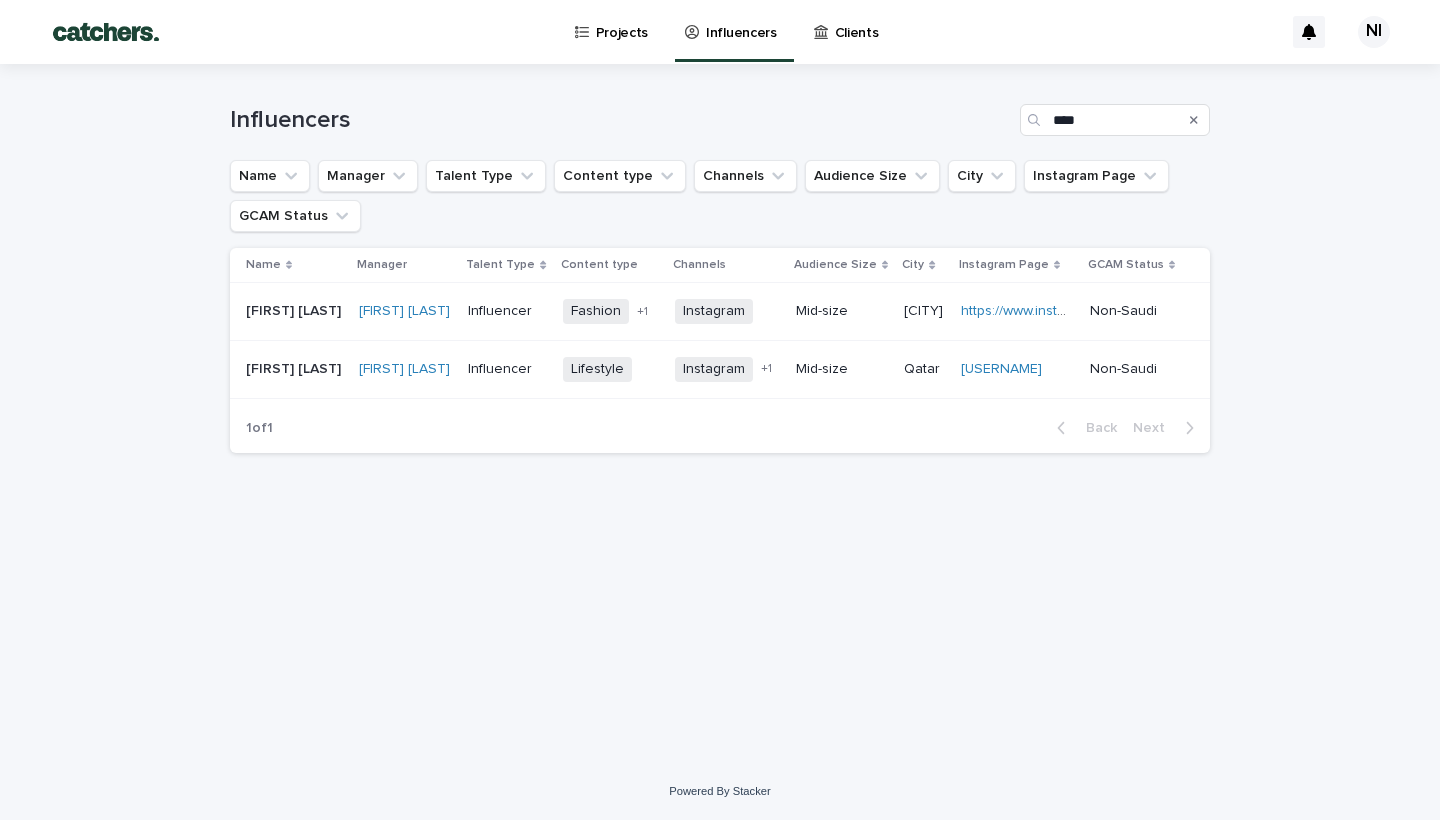 click 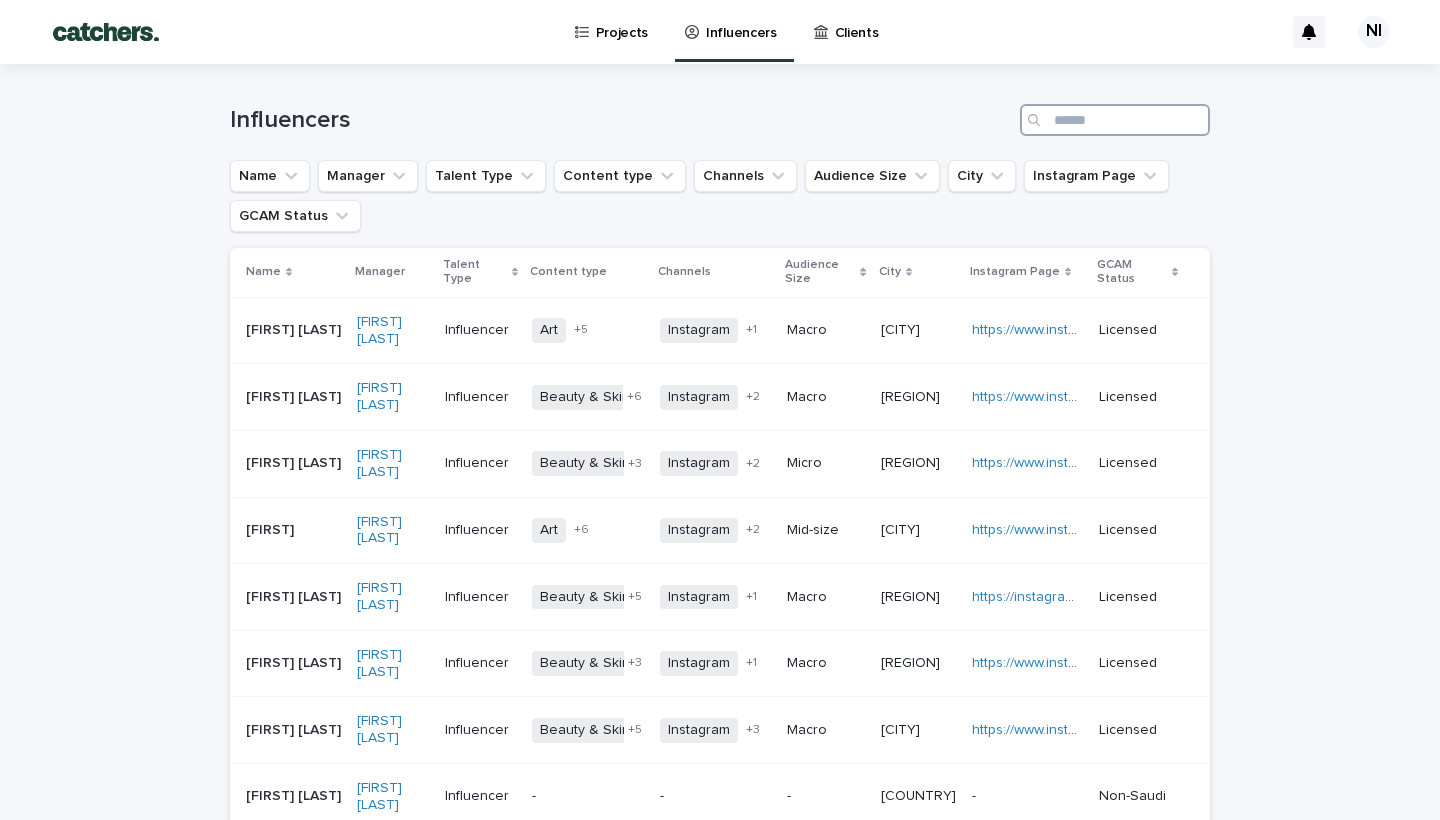 click at bounding box center [1115, 120] 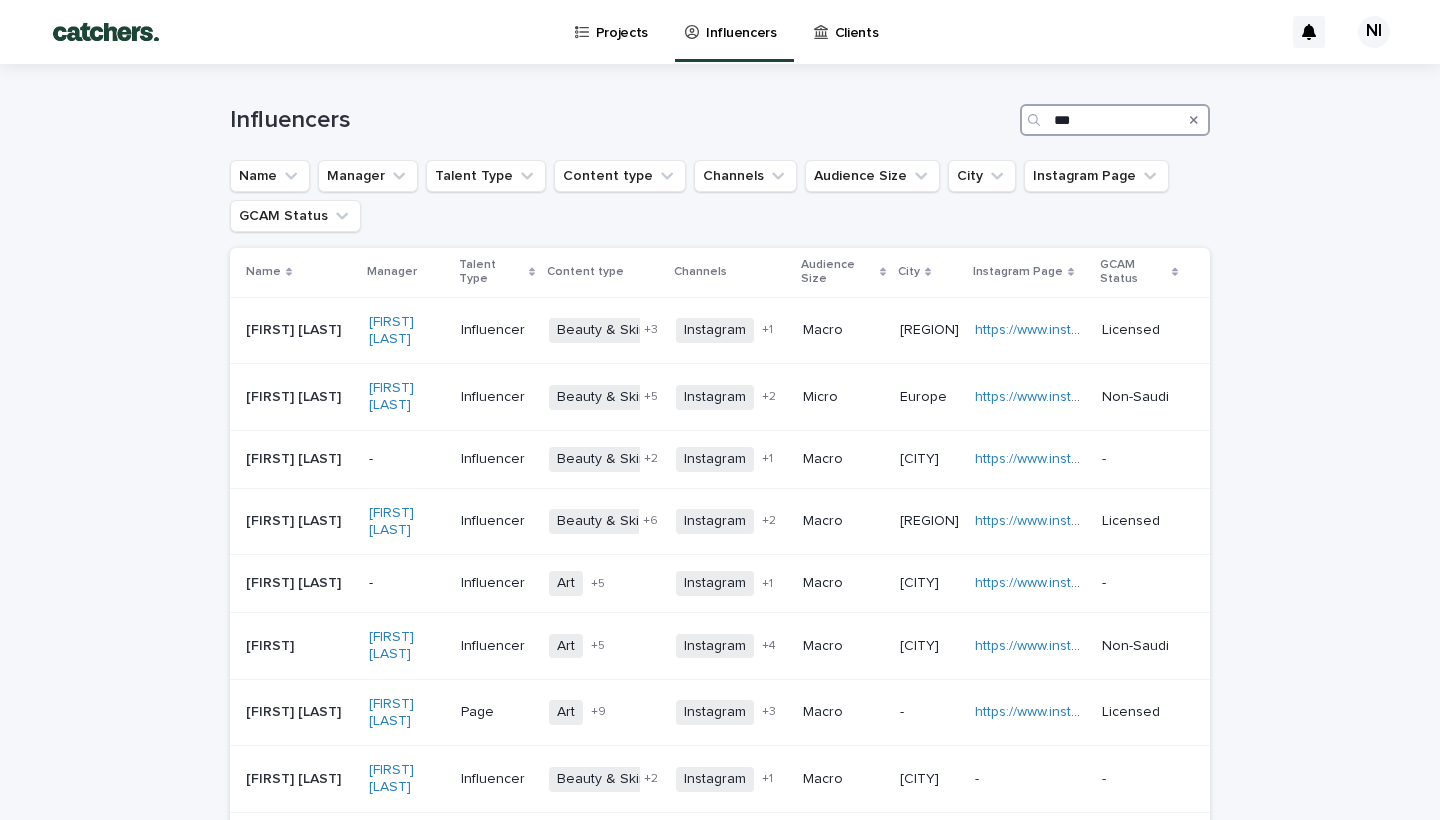 type on "***" 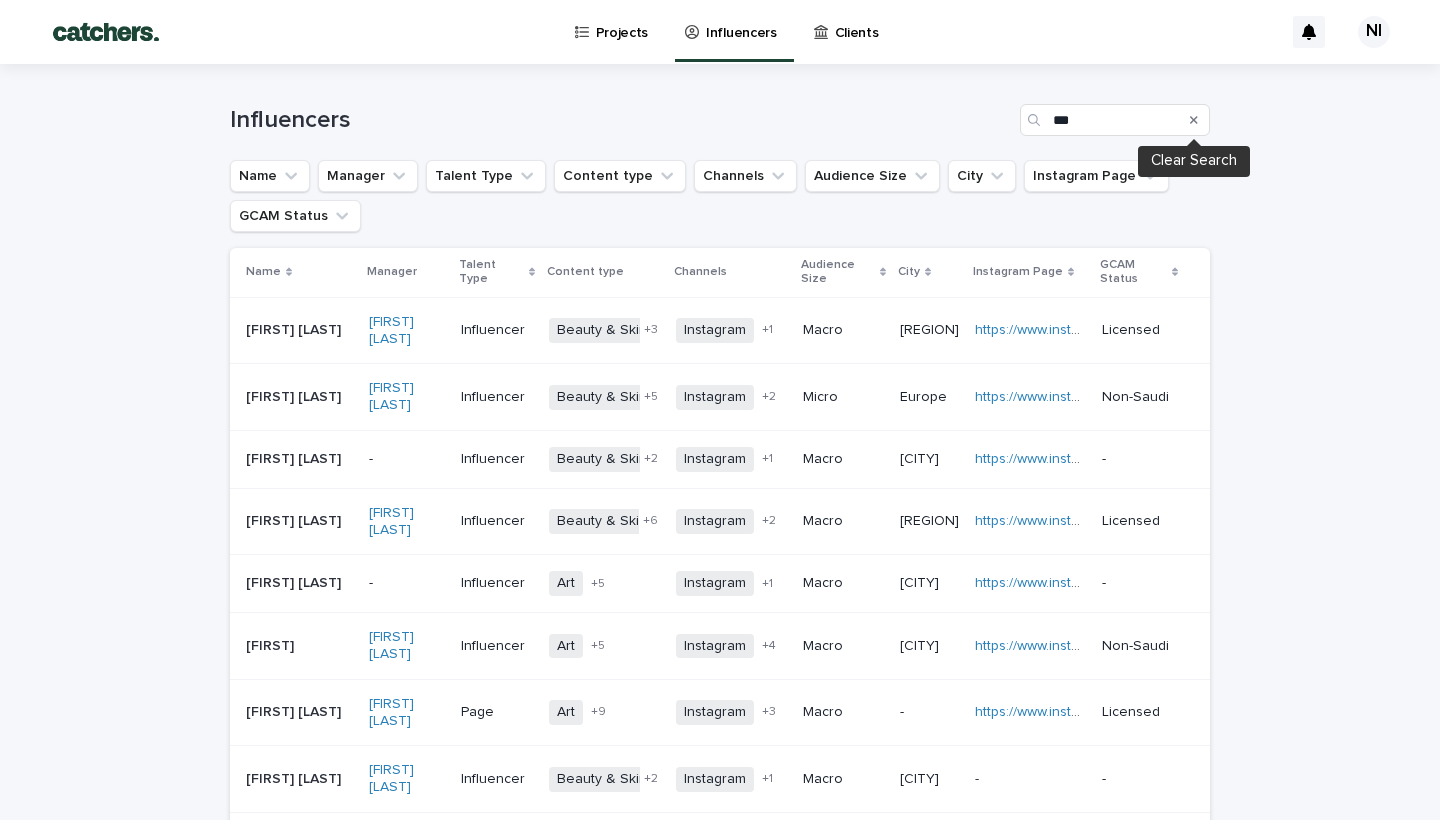click at bounding box center (1194, 120) 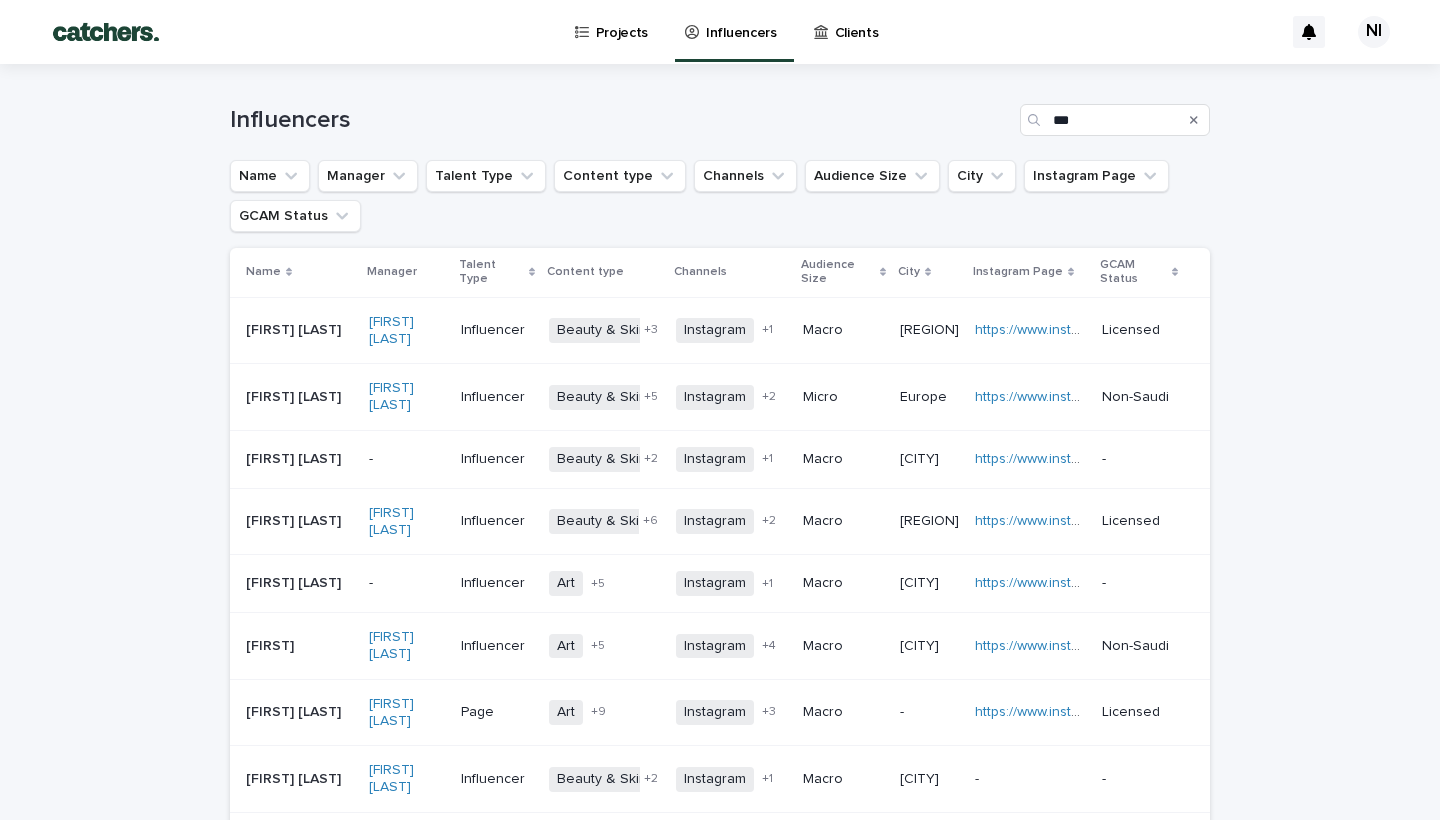 click at bounding box center [1194, 120] 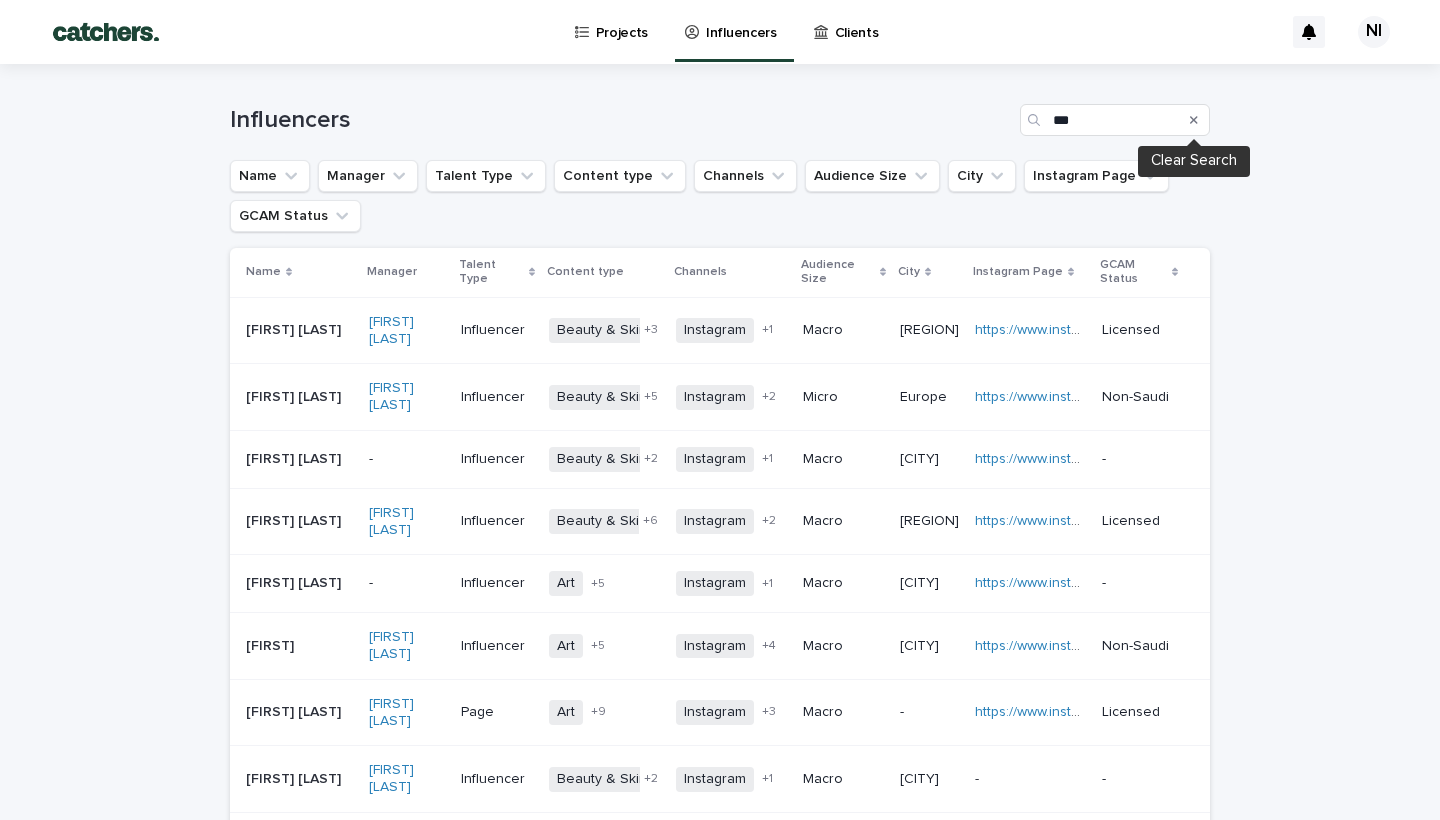 click 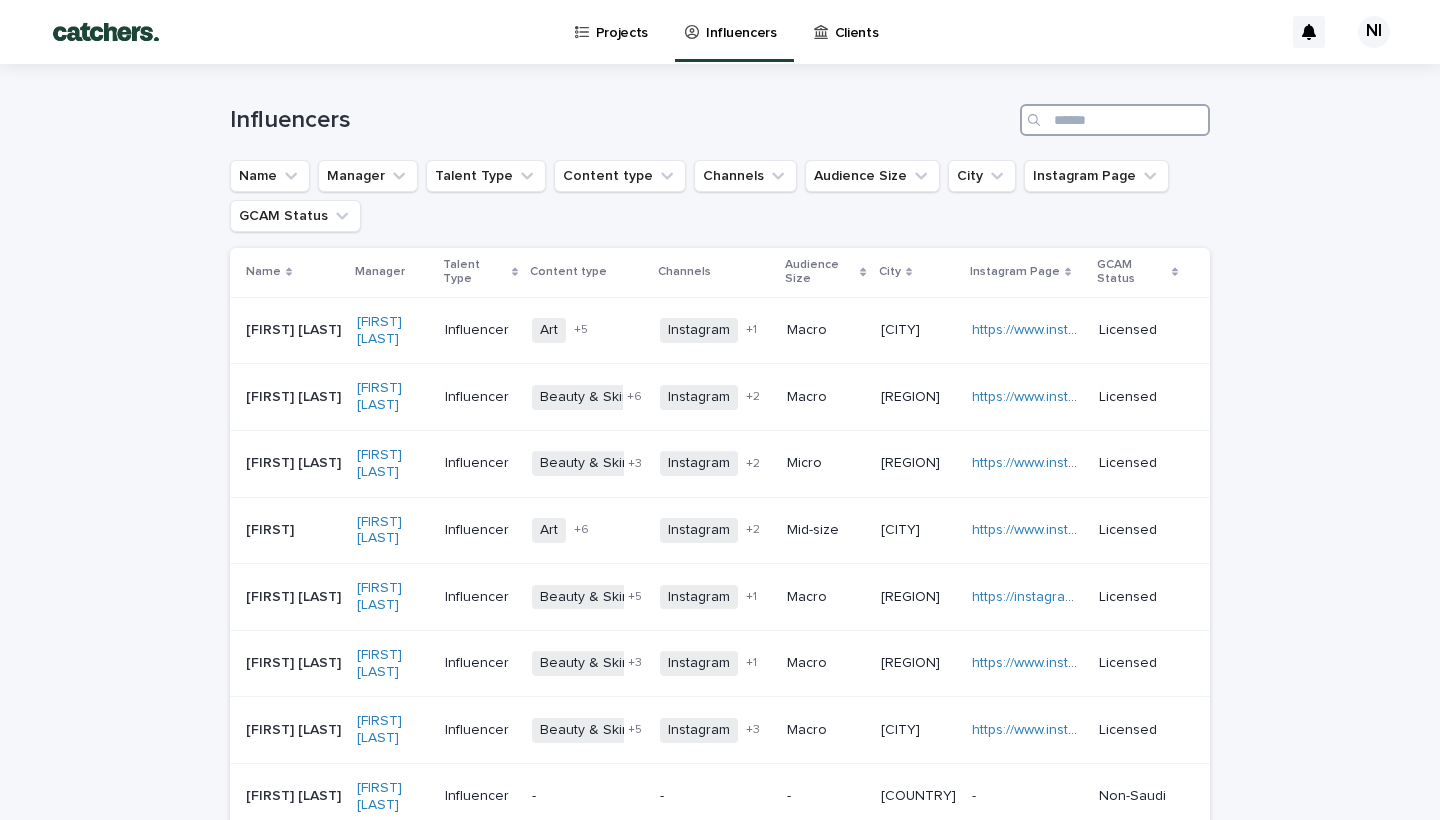 click at bounding box center (1115, 120) 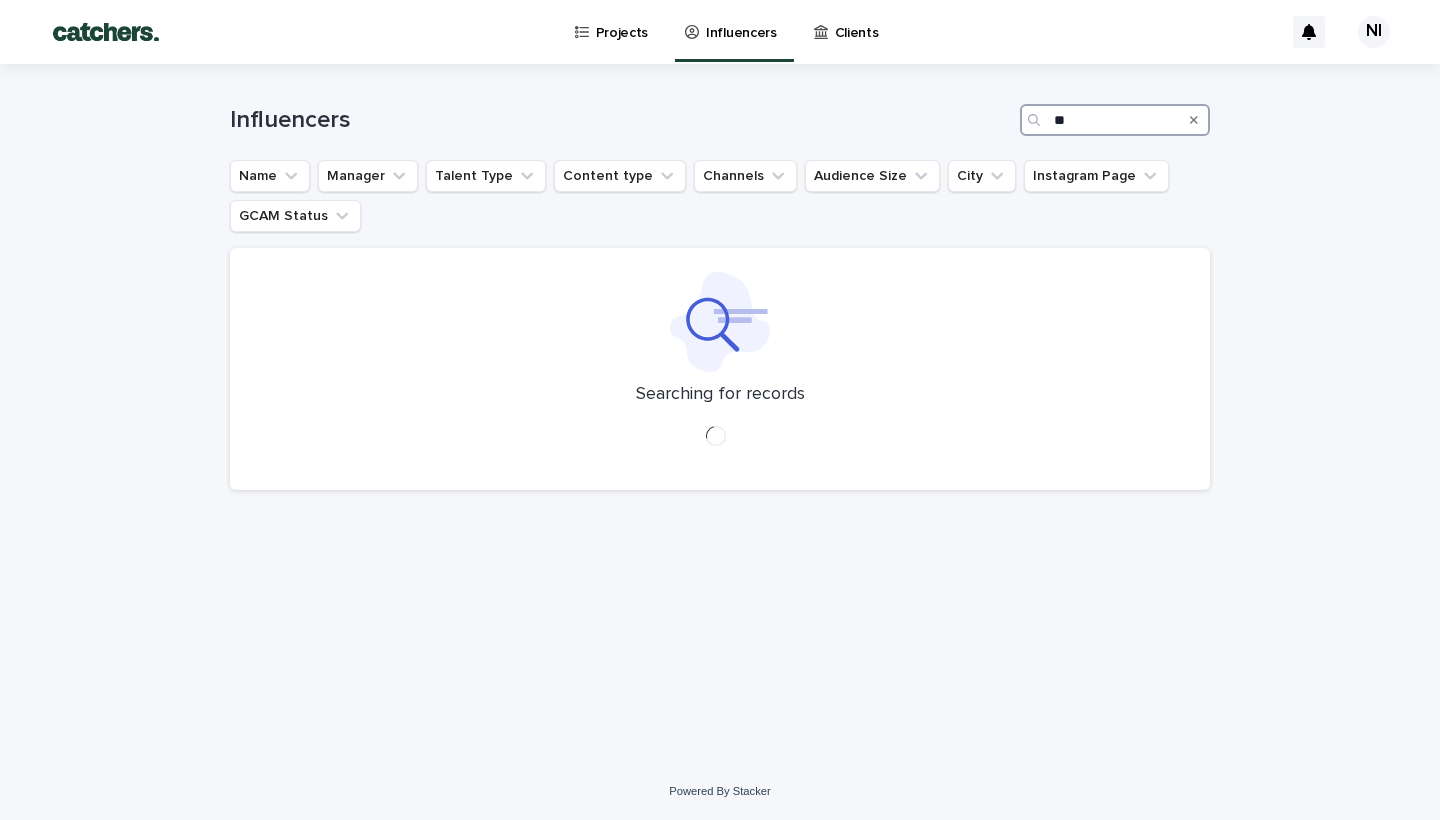 type on "*" 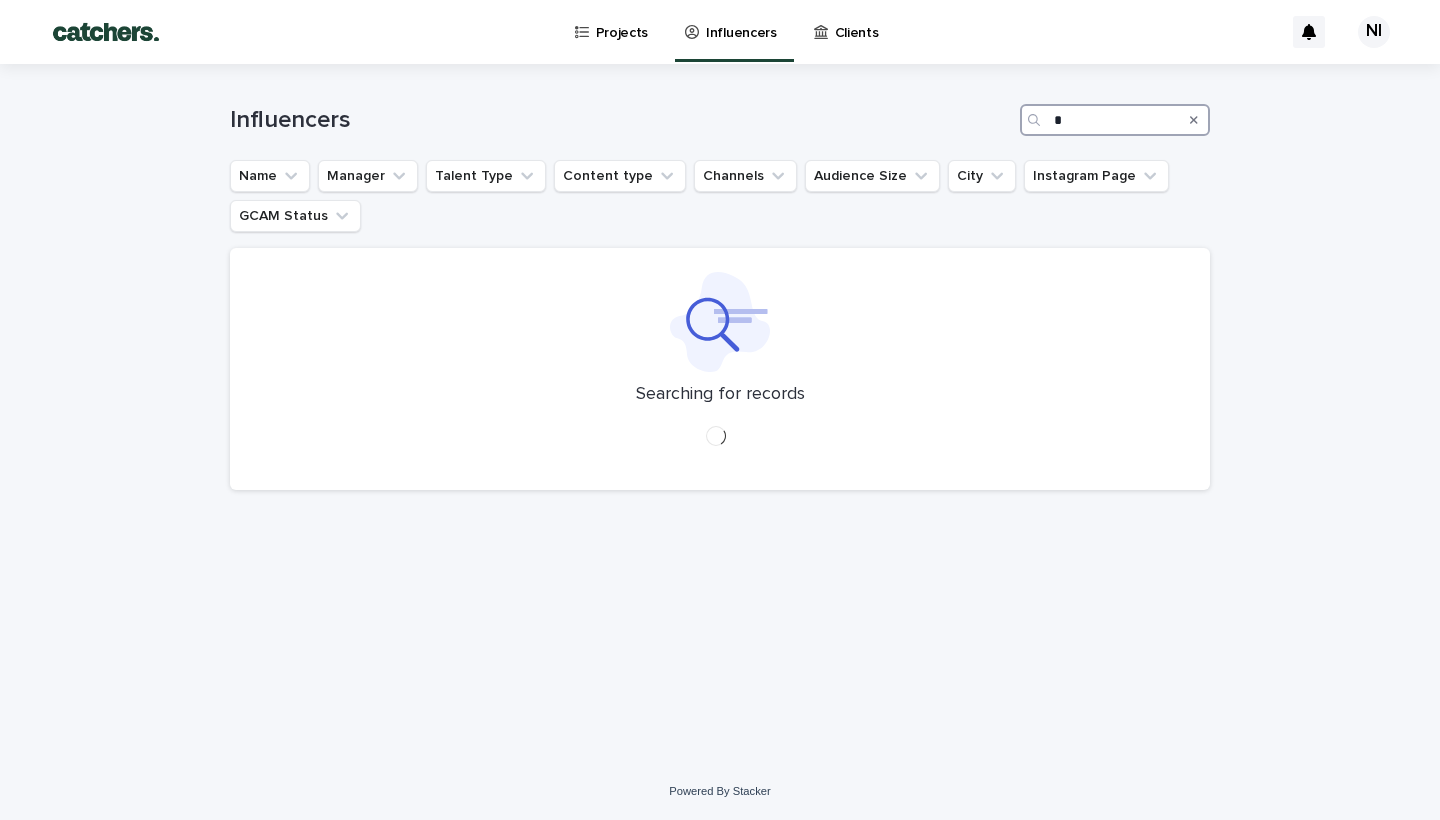 type 